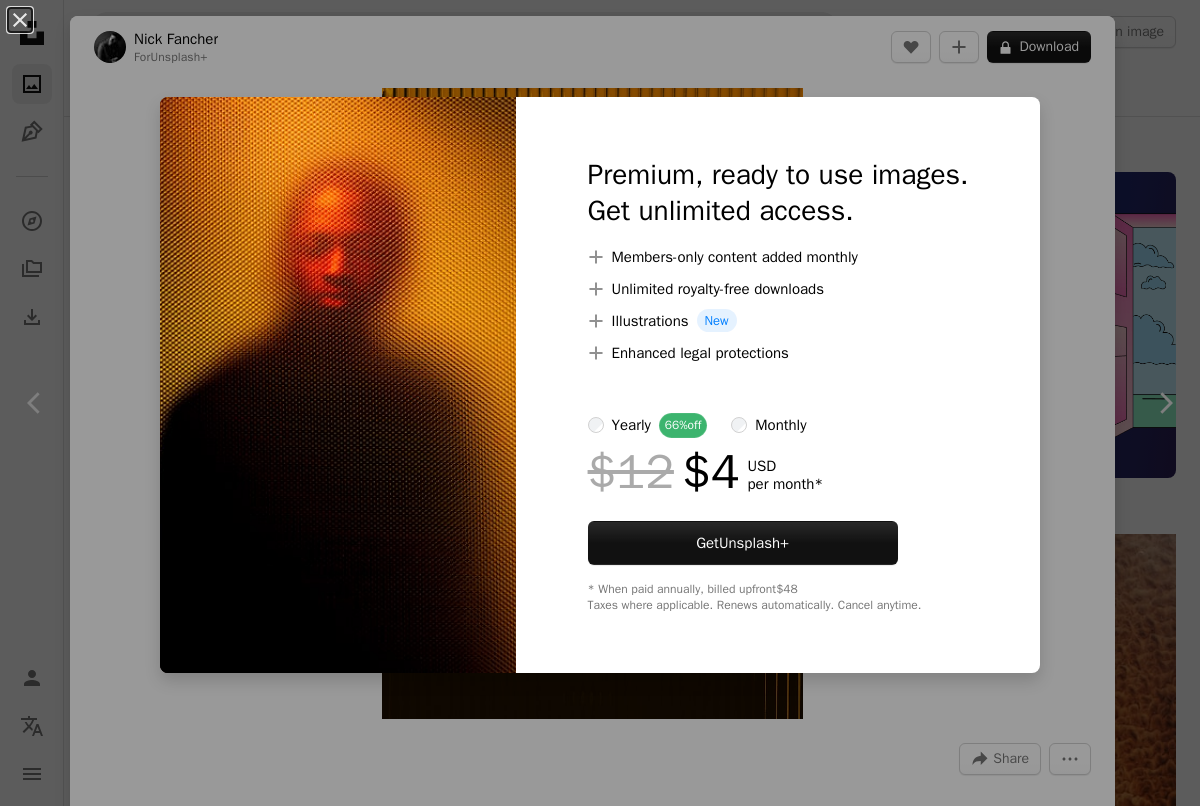 scroll, scrollTop: 5851, scrollLeft: 0, axis: vertical 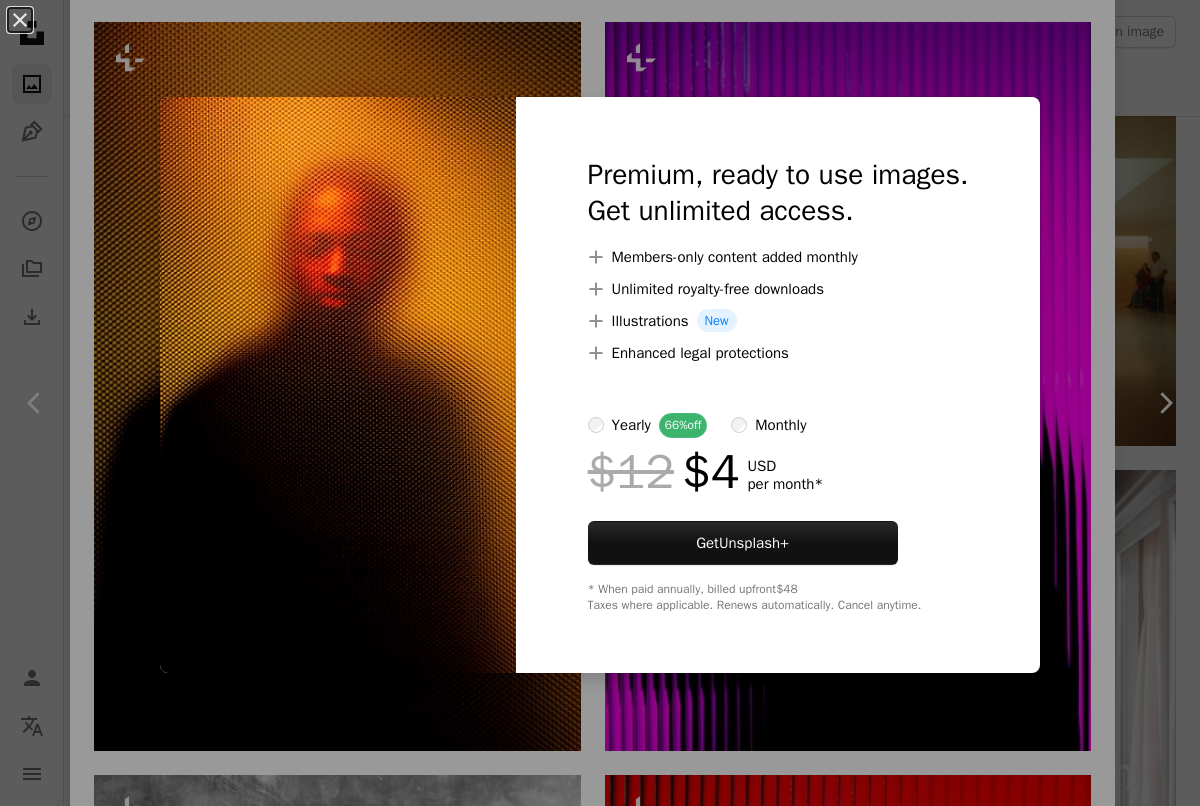 click on "An X shape Premium, ready to use images. Get unlimited access. A plus sign Members-only content added monthly A plus sign Unlimited royalty-free downloads A plus sign Illustrations  New A plus sign Enhanced legal protections yearly 66%  off monthly $12   $4 USD per month * Get  Unsplash+ * When paid annually, billed upfront  $48 Taxes where applicable. Renews automatically. Cancel anytime." at bounding box center (600, 403) 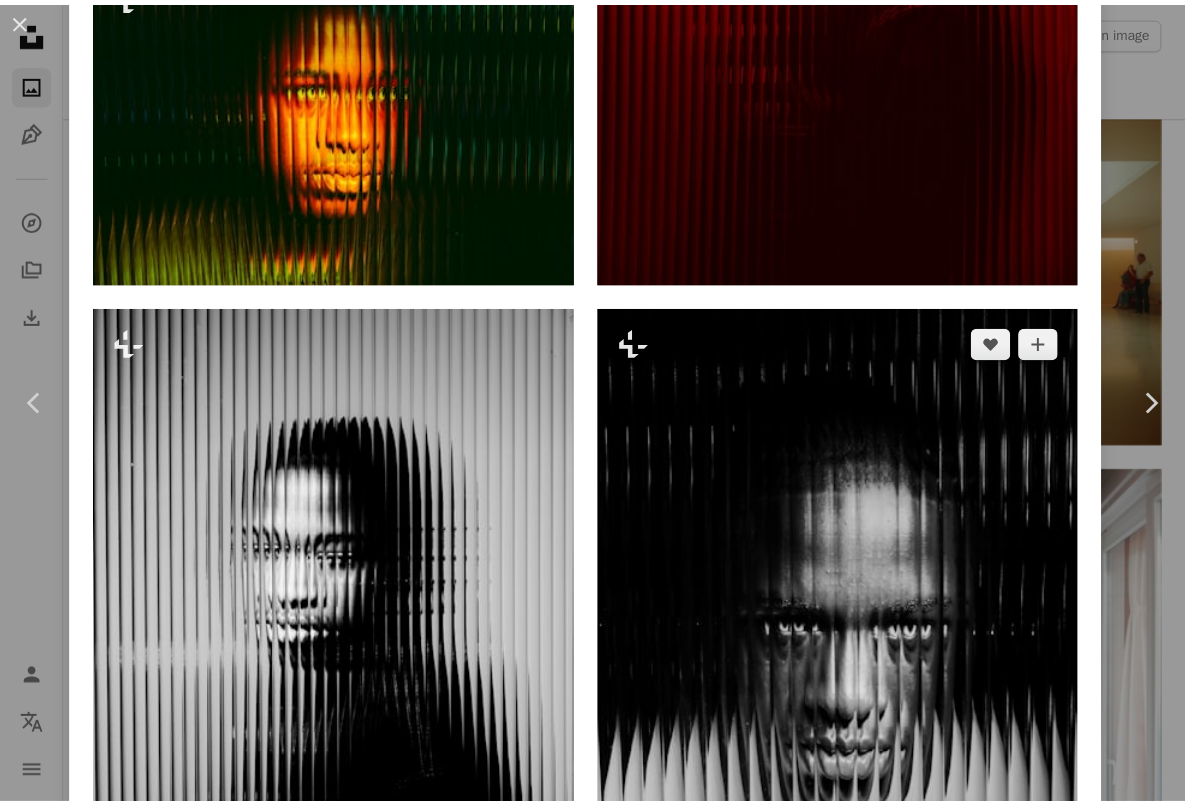 scroll, scrollTop: 2771, scrollLeft: 0, axis: vertical 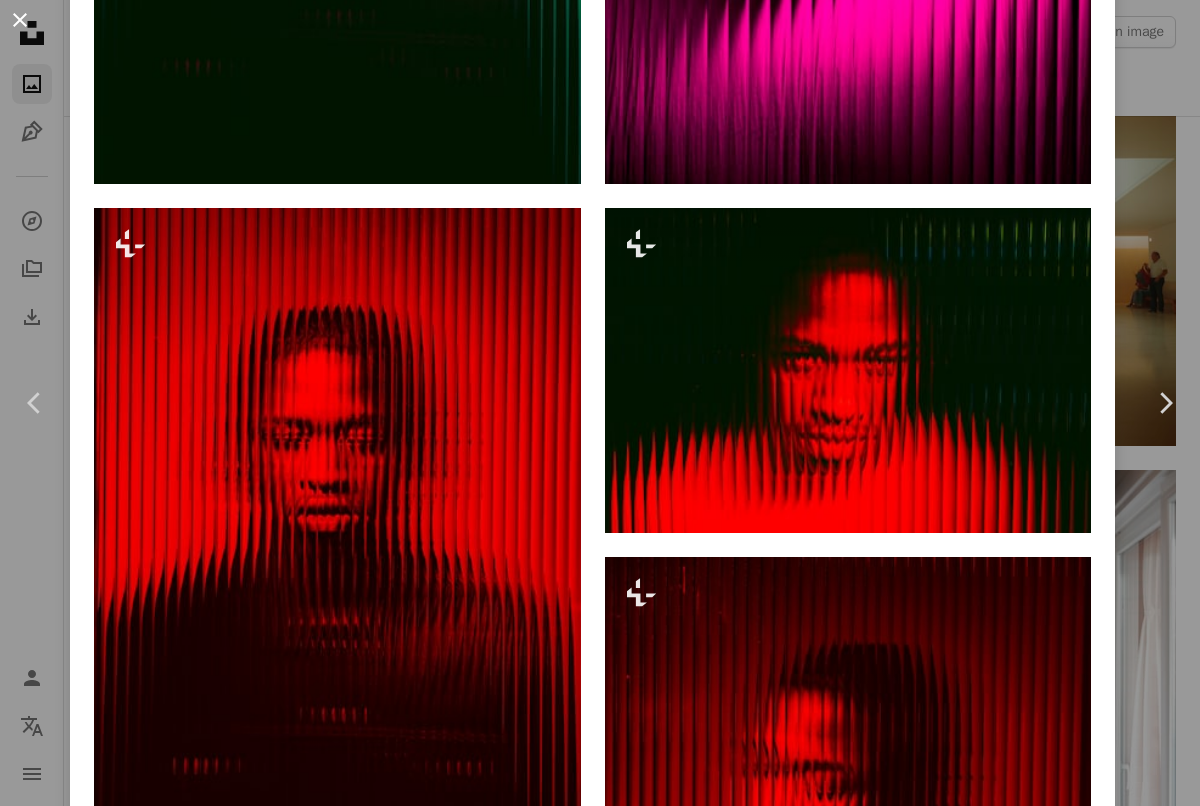 click on "An X shape" at bounding box center (20, 20) 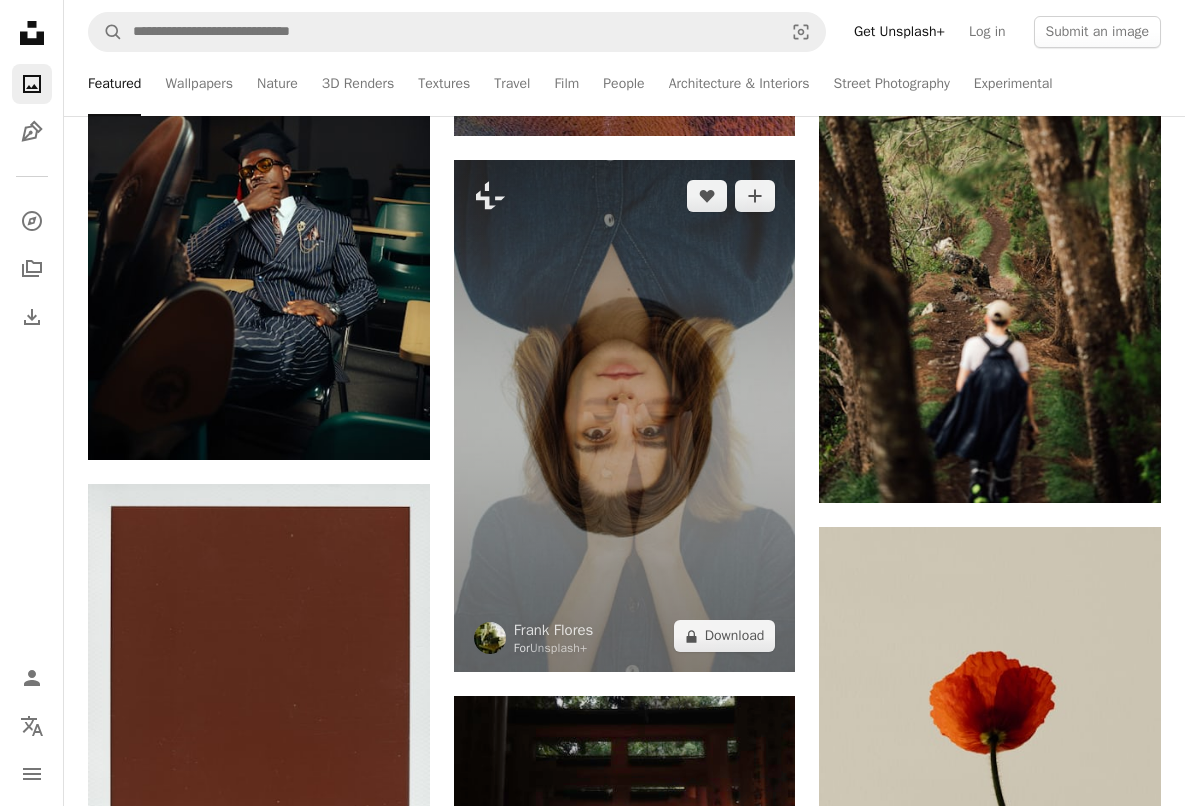 scroll, scrollTop: 11278, scrollLeft: 0, axis: vertical 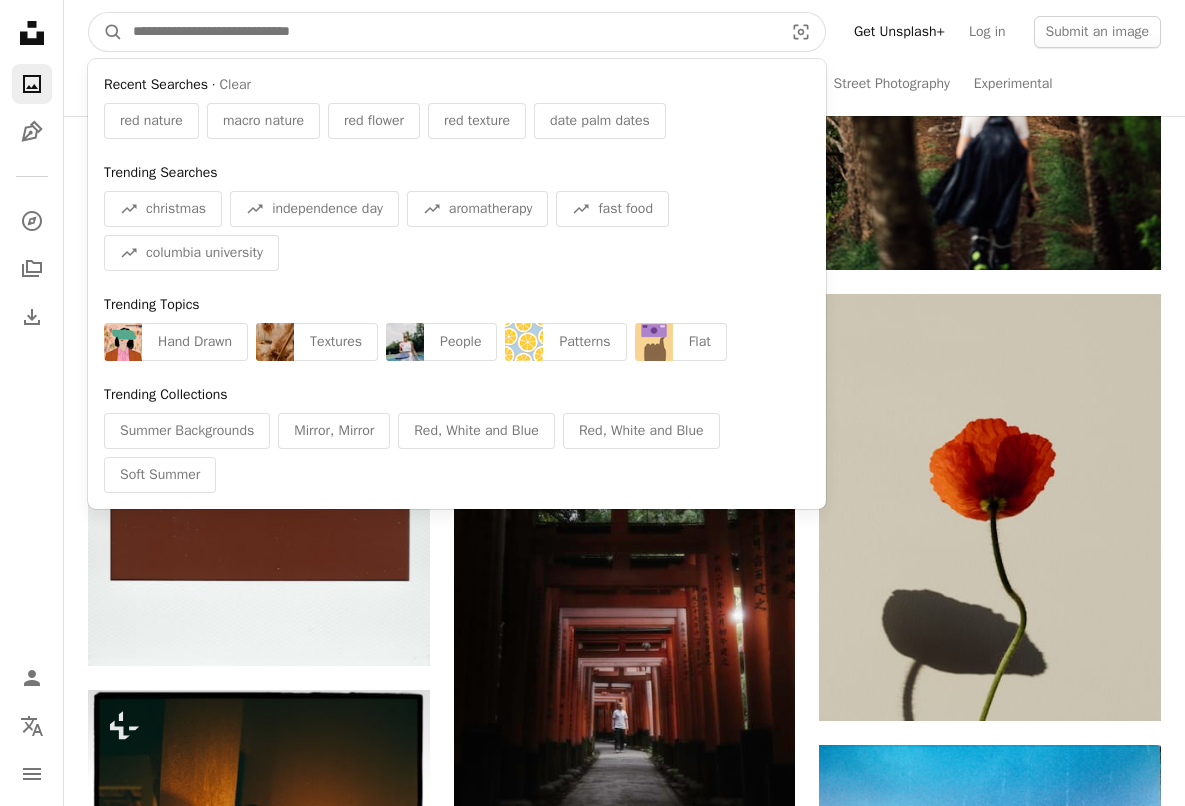 click at bounding box center (450, 32) 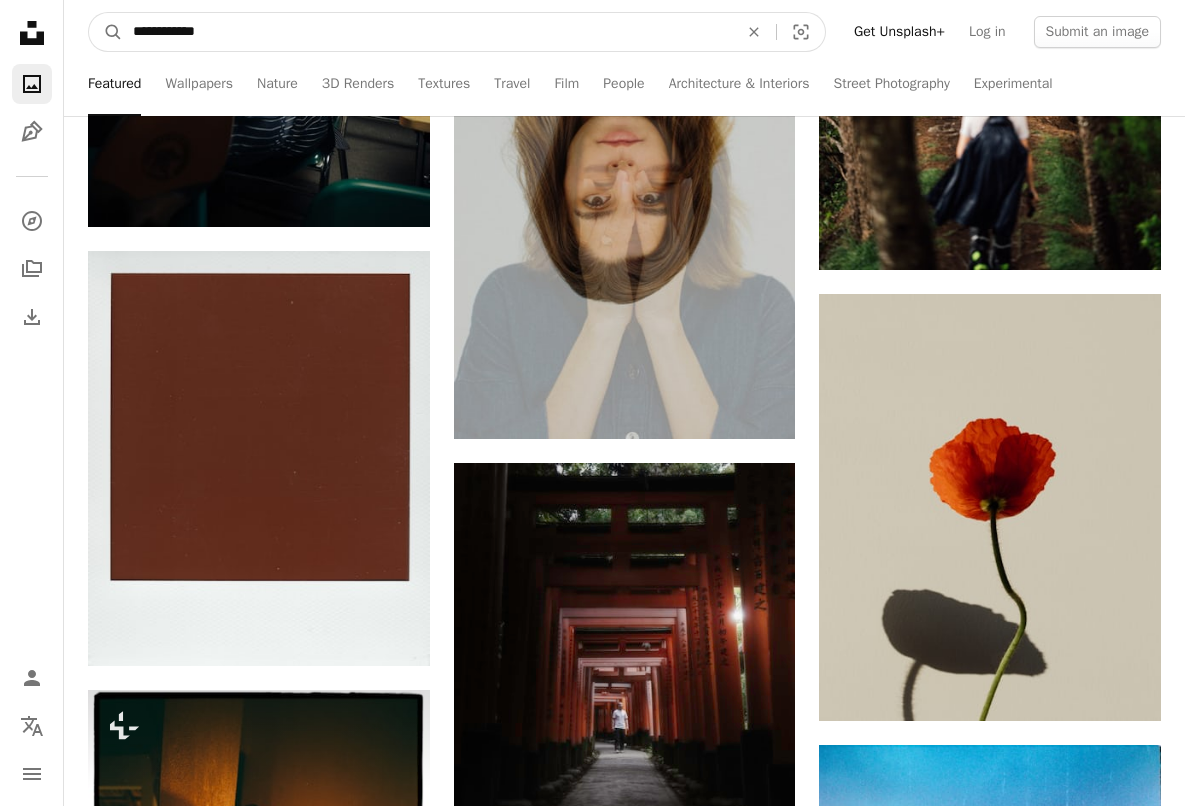 type on "**********" 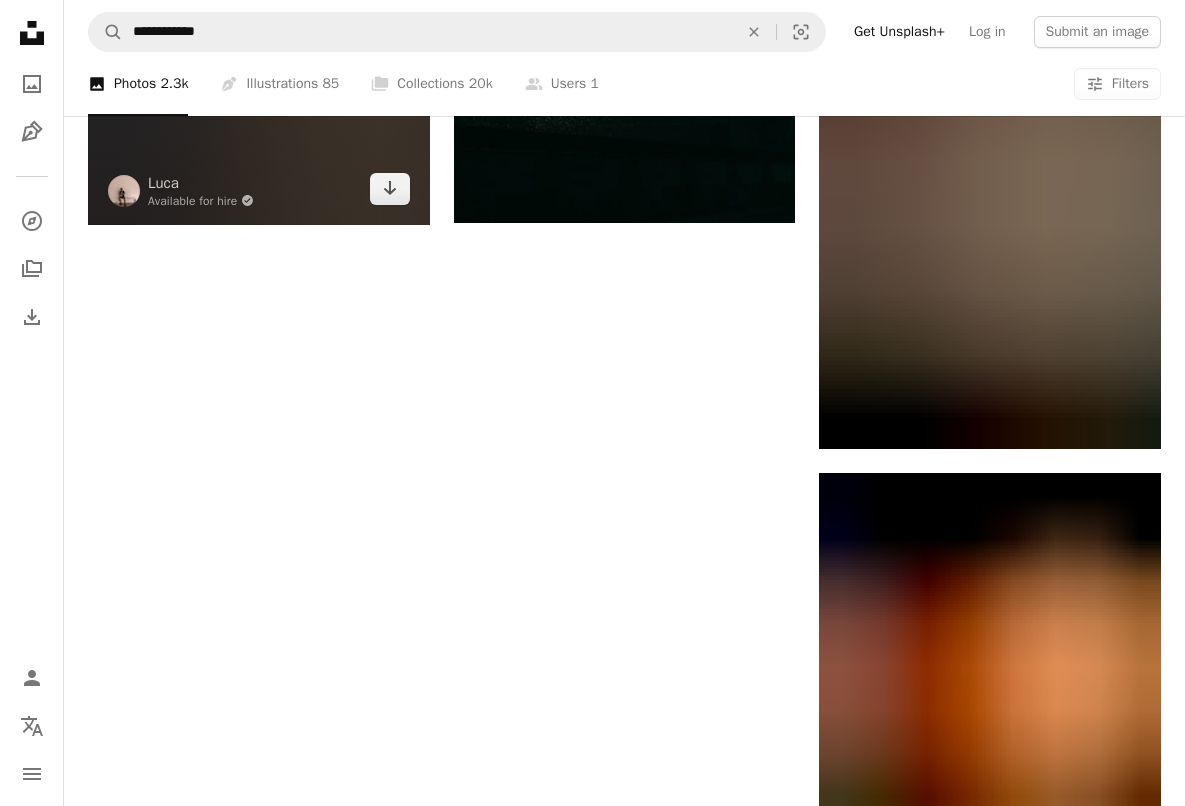 scroll, scrollTop: 3190, scrollLeft: 0, axis: vertical 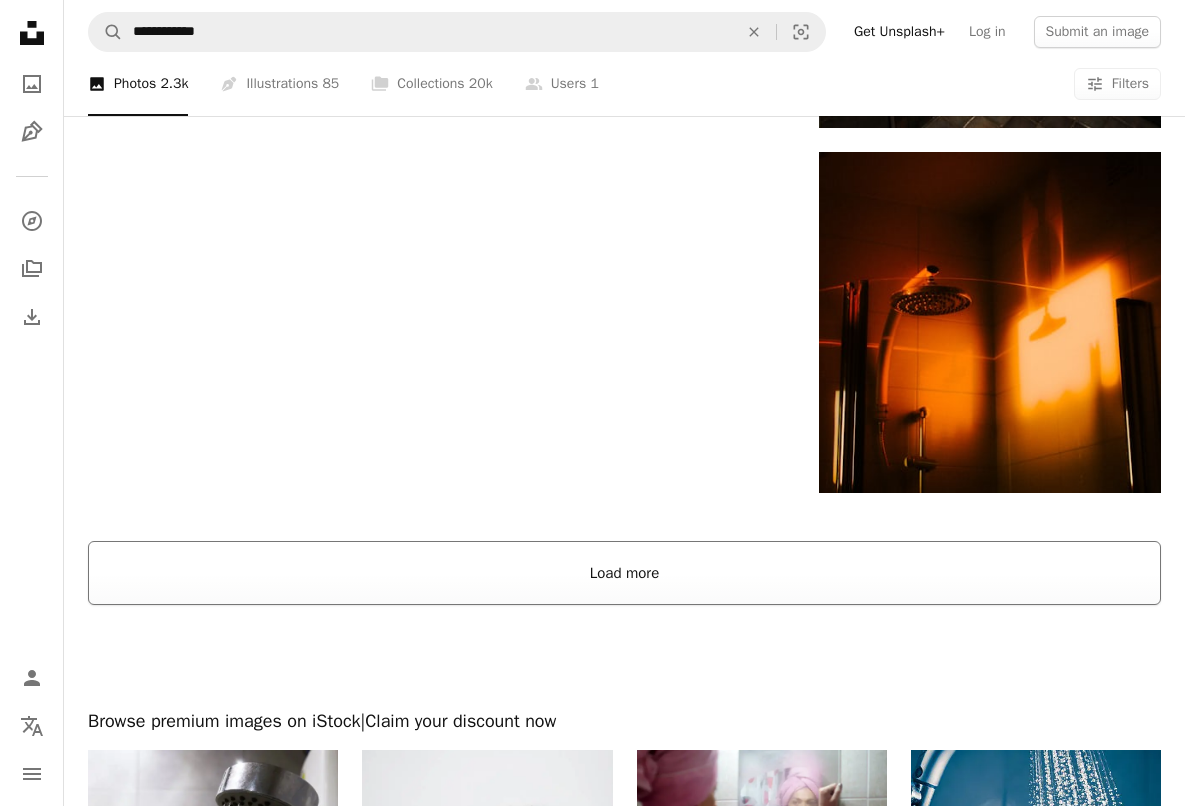 click on "Load more" at bounding box center (624, 573) 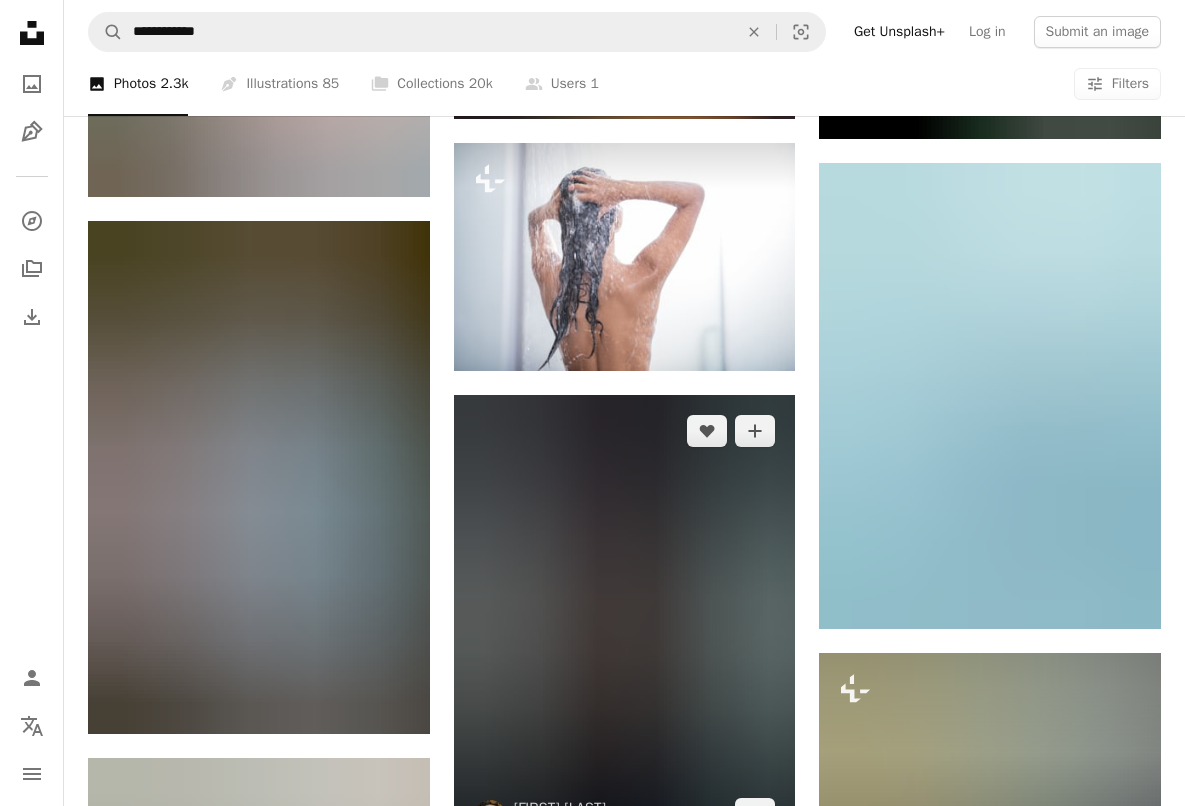 scroll, scrollTop: 28833, scrollLeft: 0, axis: vertical 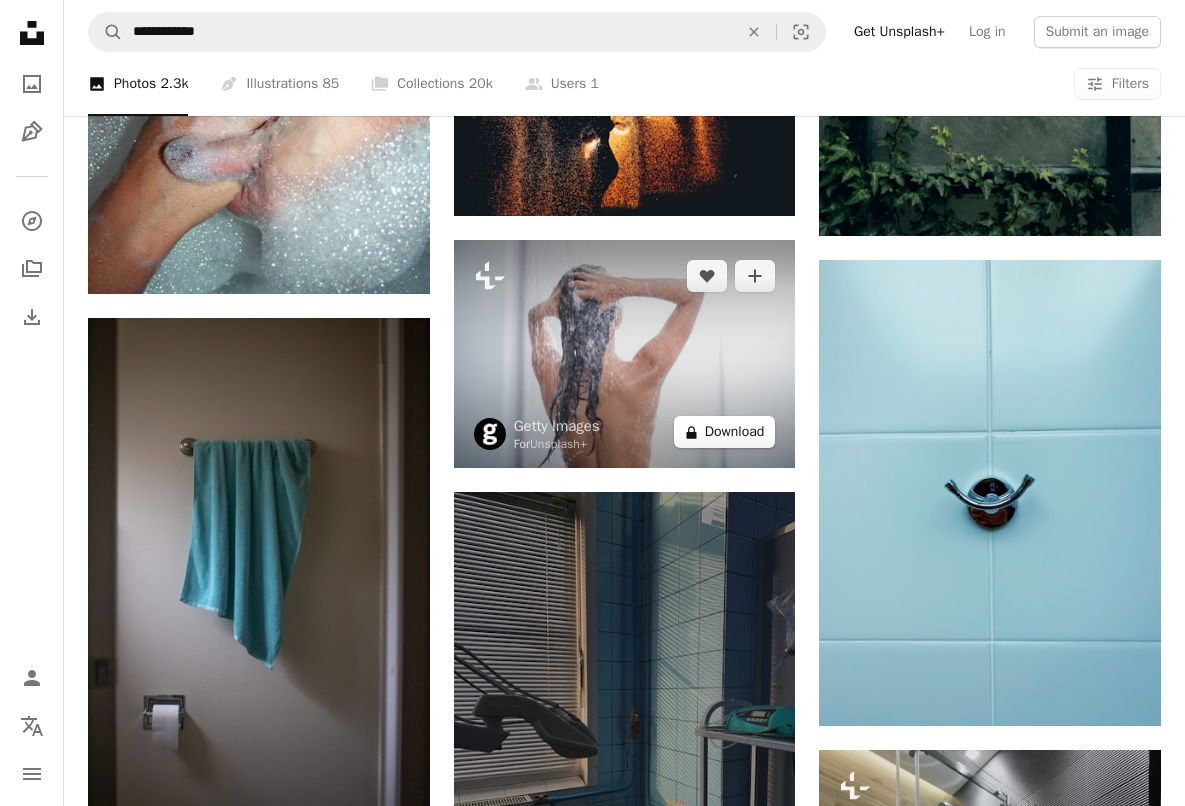 click on "A lock Download" at bounding box center (725, 432) 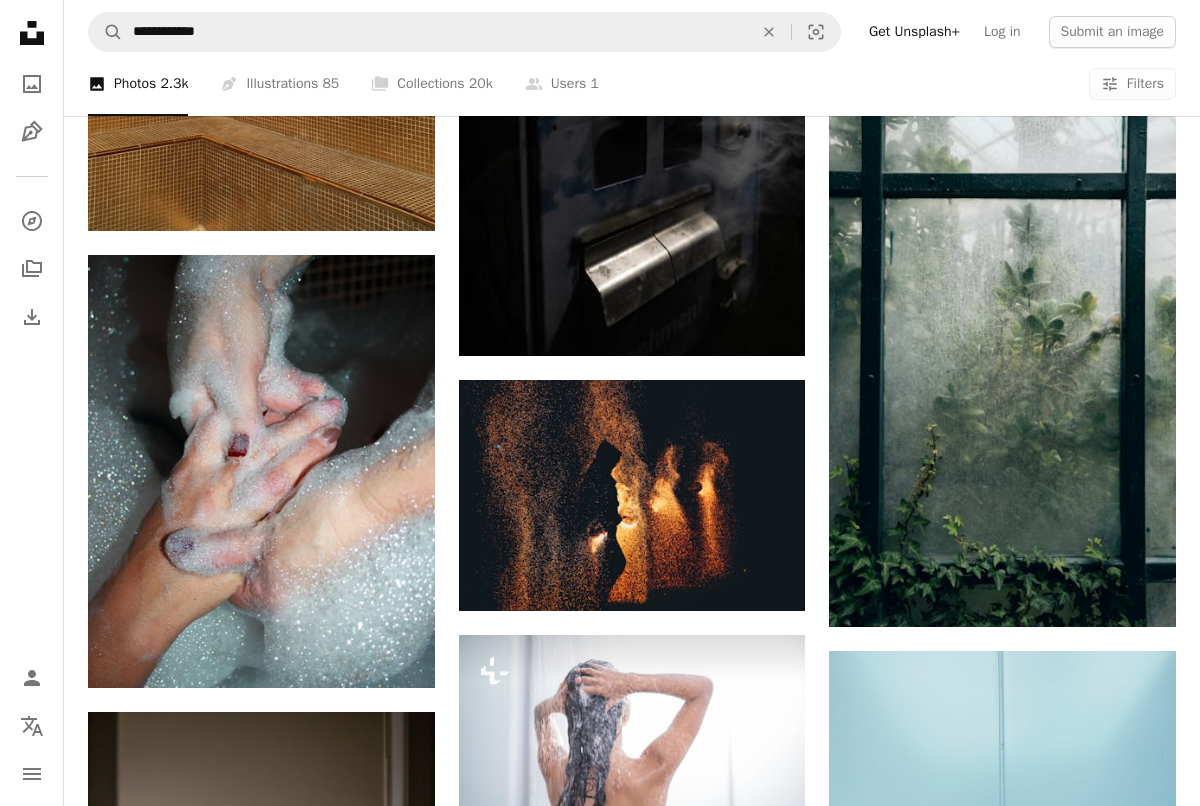 click on "An X shape Premium, ready to use images. Get unlimited access. A plus sign Members-only content added monthly A plus sign Unlimited royalty-free downloads A plus sign Illustrations  New A plus sign Enhanced legal protections yearly 66%  off monthly $12   $4 USD per month * Get  Unsplash+ * When paid annually, billed upfront  $48 Taxes where applicable. Renews automatically. Cancel anytime." at bounding box center [600, 4823] 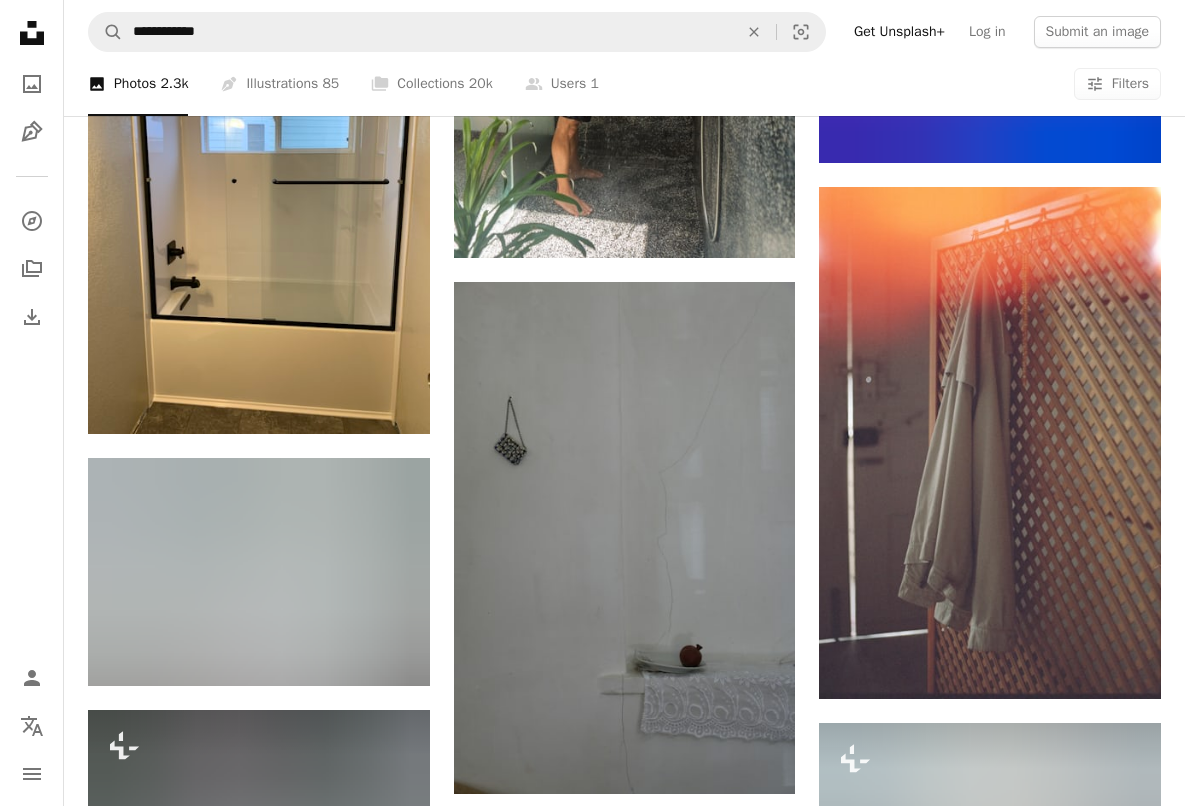 scroll, scrollTop: 35133, scrollLeft: 0, axis: vertical 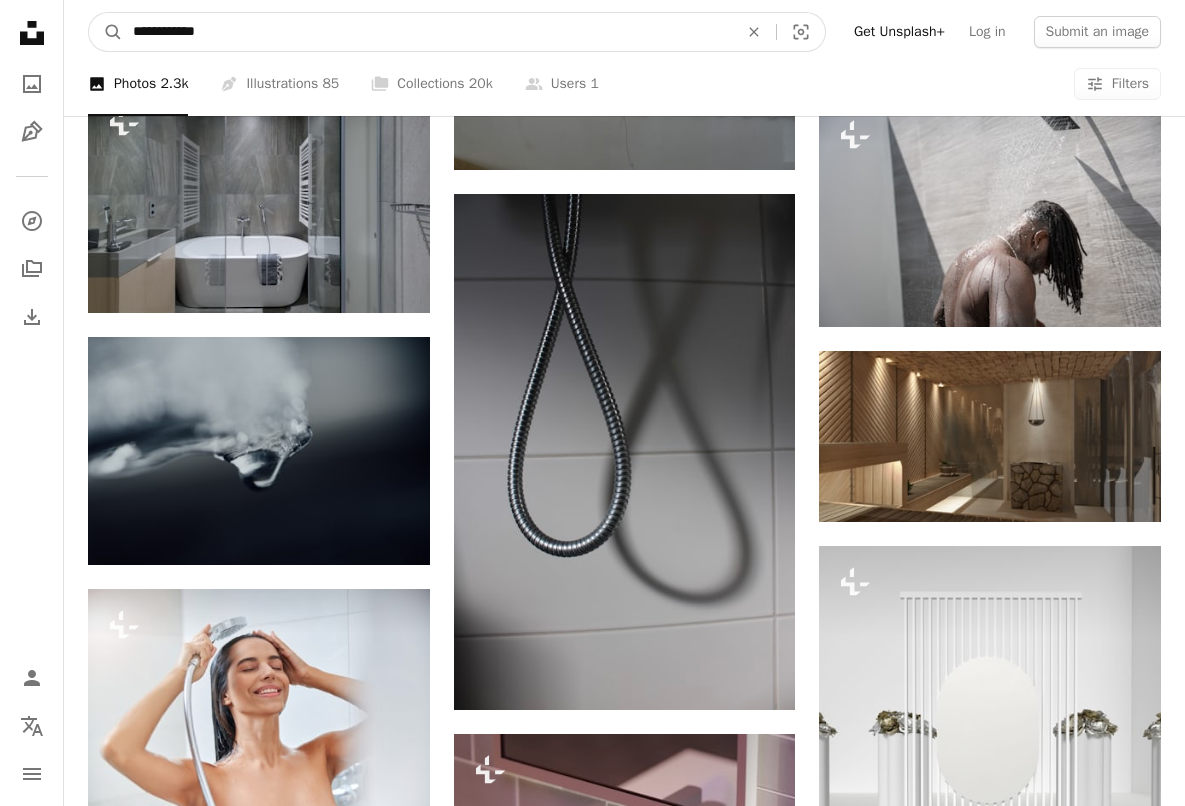 click on "**********" at bounding box center (427, 32) 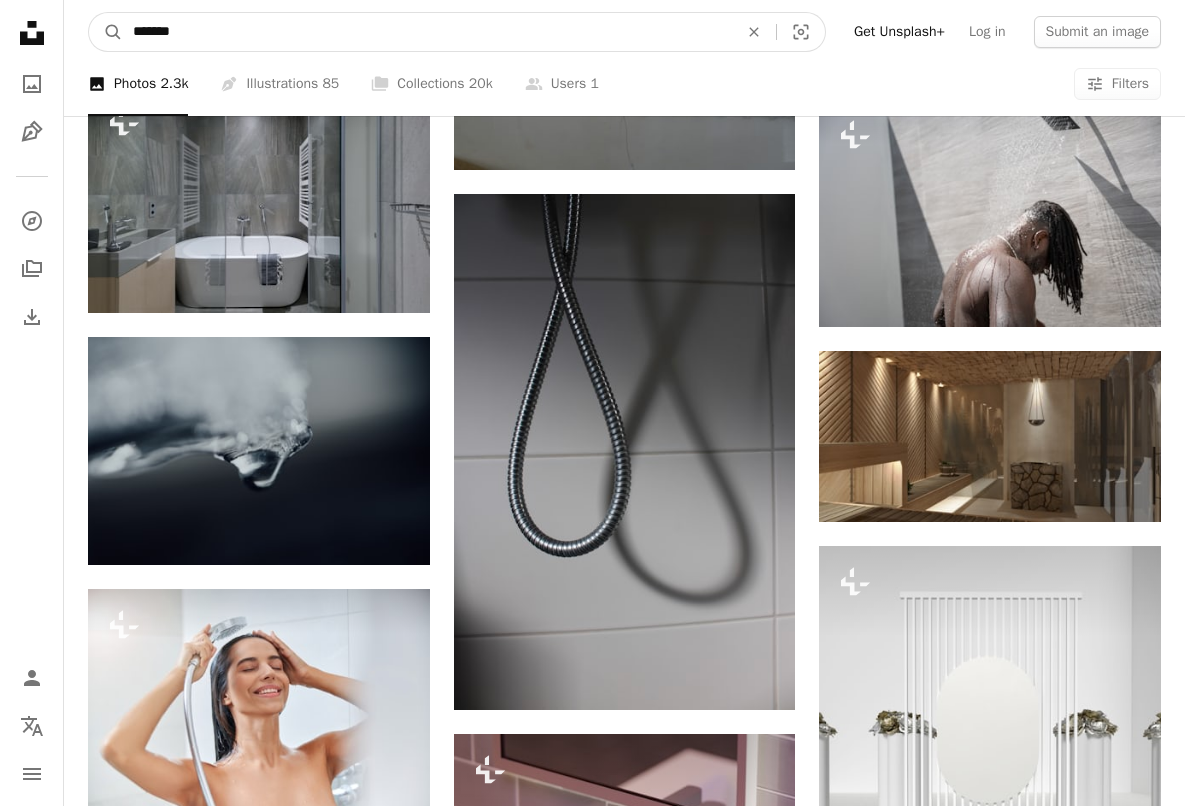 type on "*****" 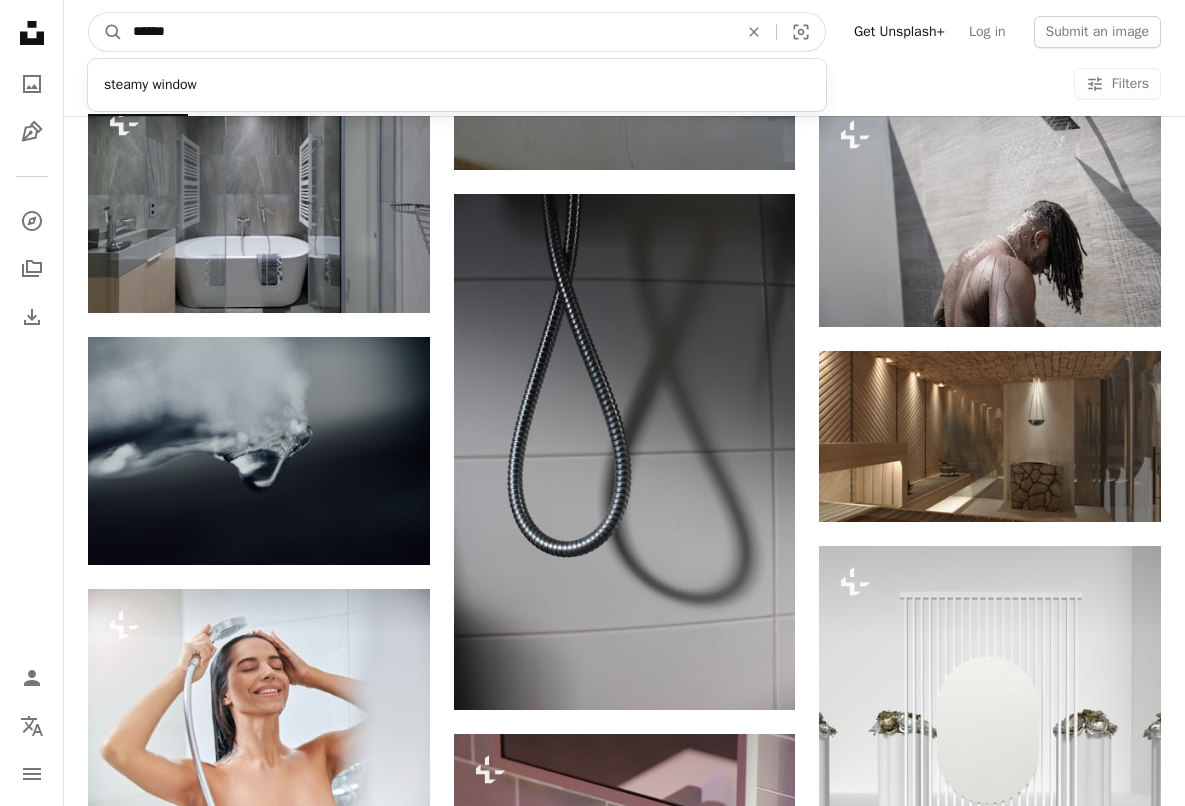 click on "A magnifying glass" at bounding box center (106, 32) 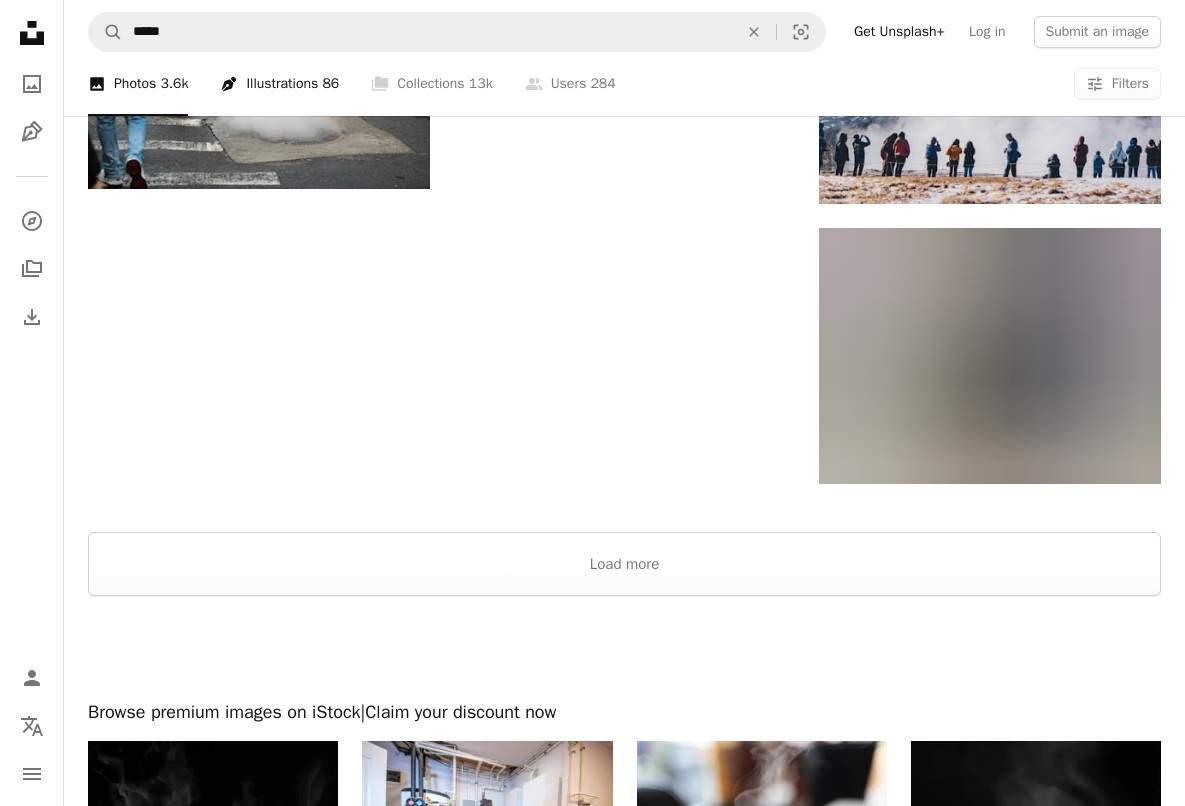 scroll, scrollTop: 3185, scrollLeft: 0, axis: vertical 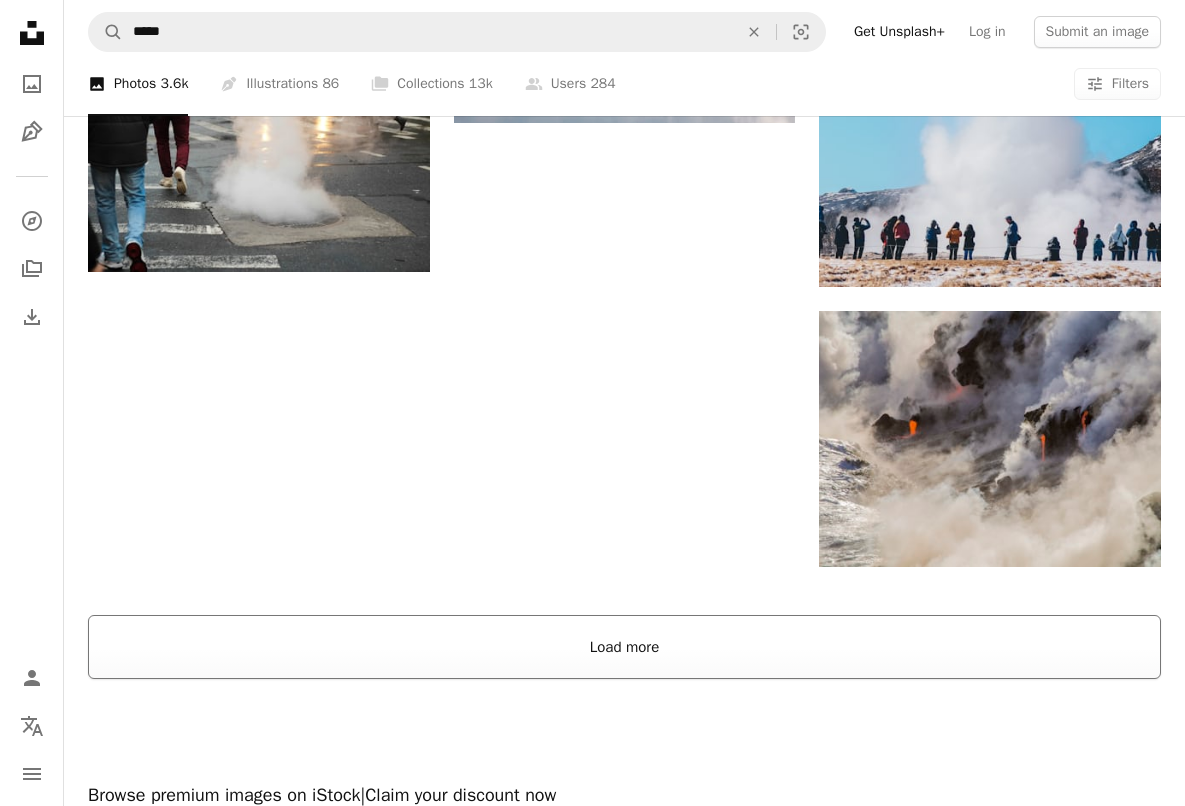 click on "Load more" at bounding box center [624, 647] 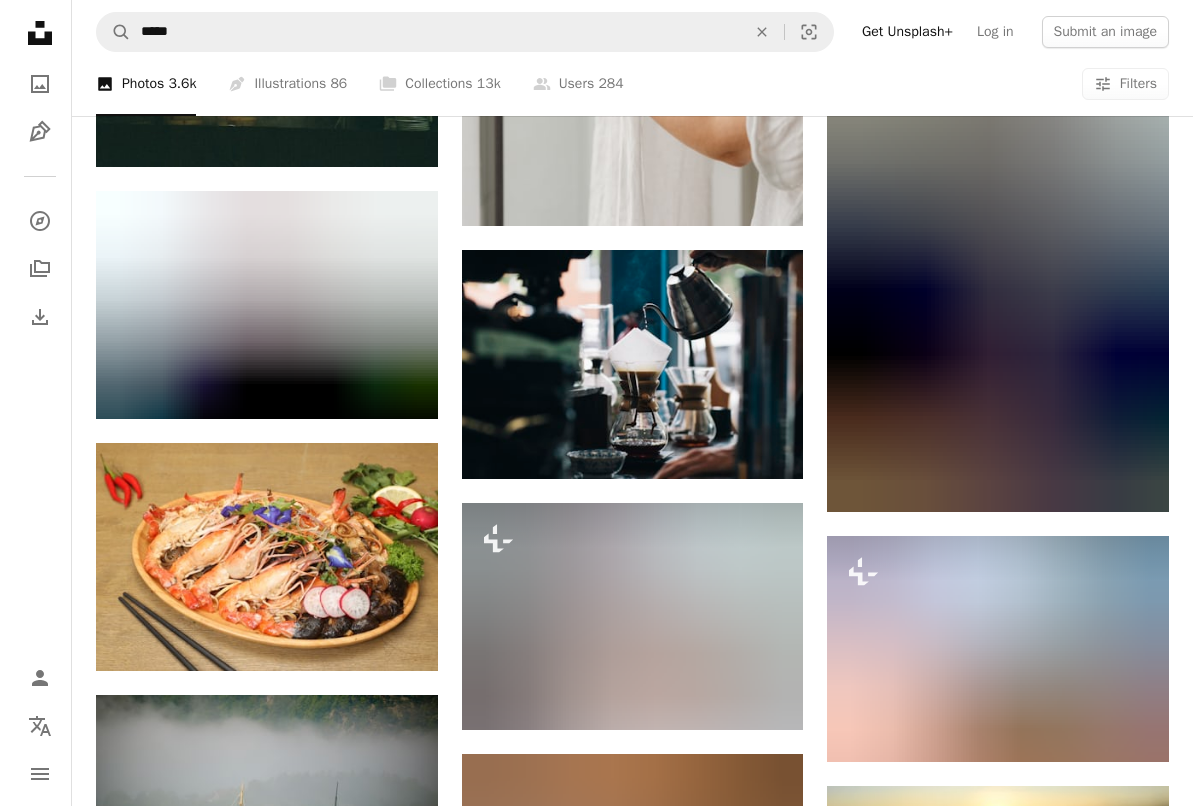 scroll, scrollTop: 16936, scrollLeft: 0, axis: vertical 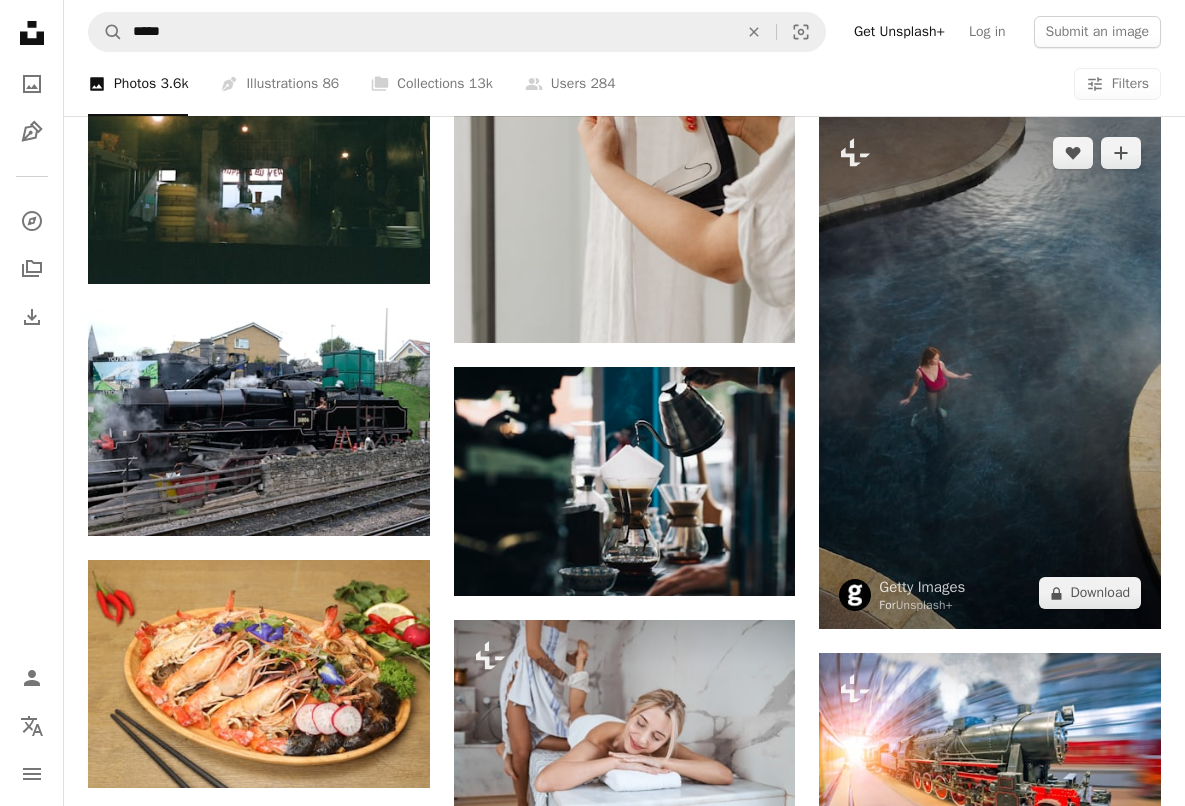 click at bounding box center (990, 373) 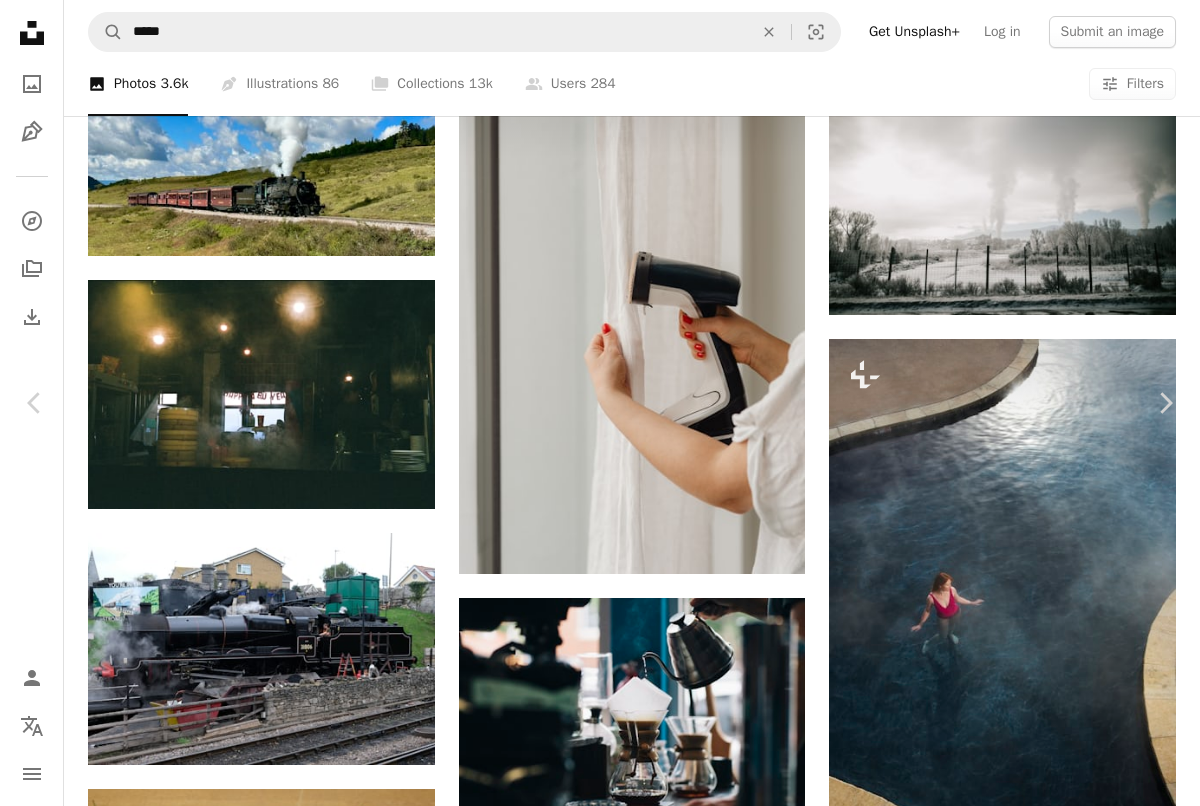 scroll, scrollTop: 1129, scrollLeft: 0, axis: vertical 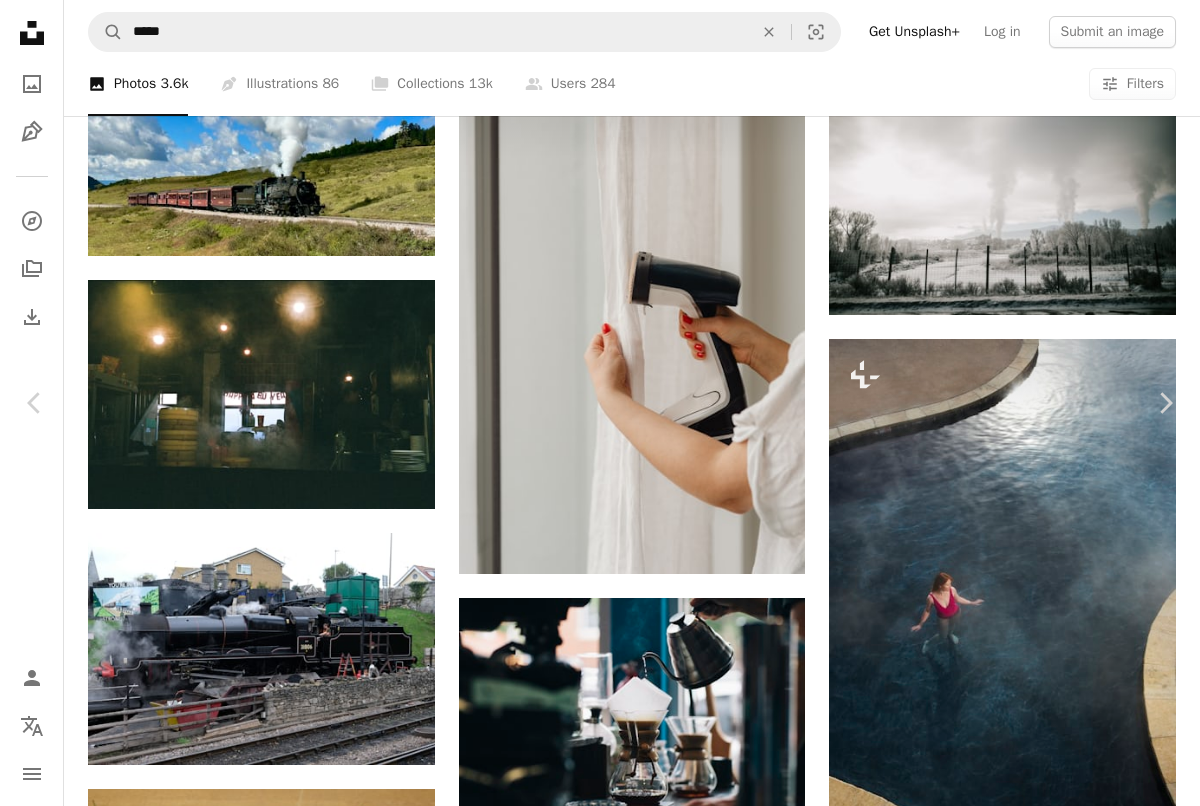 click on "An X shape" at bounding box center [20, 20] 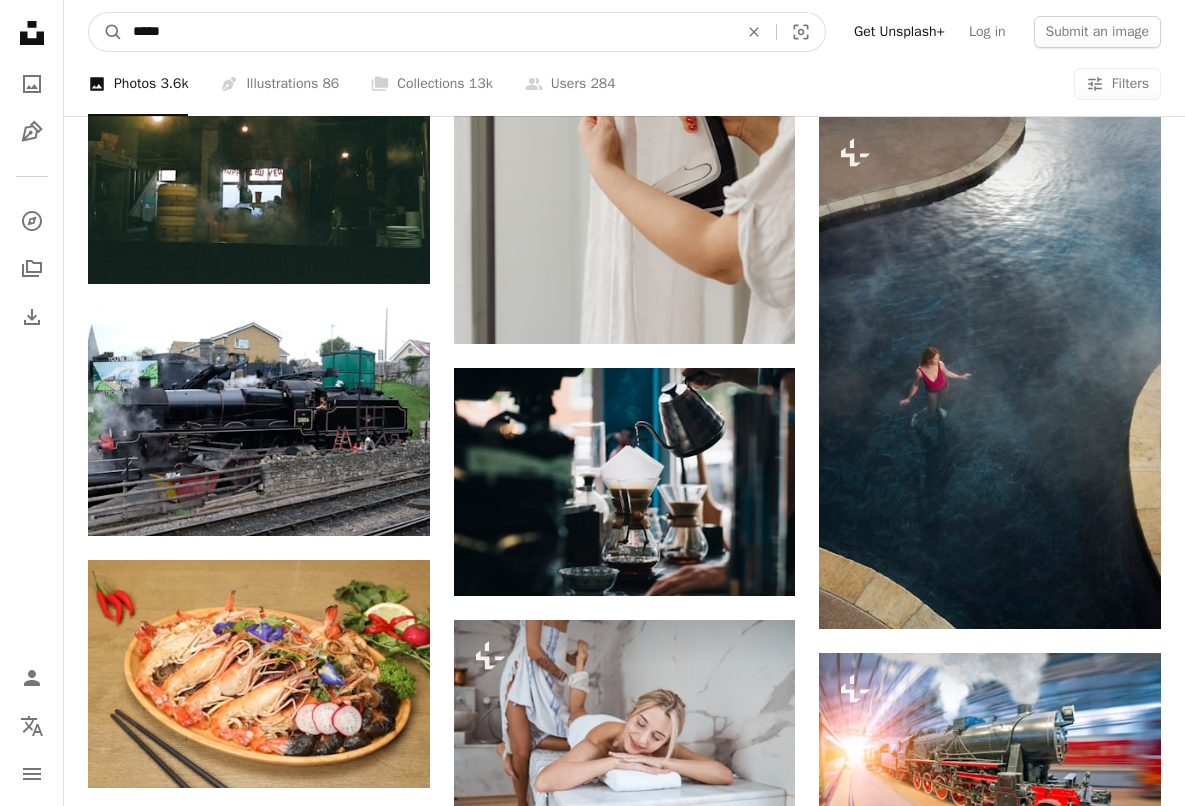 click on "*****" at bounding box center (427, 32) 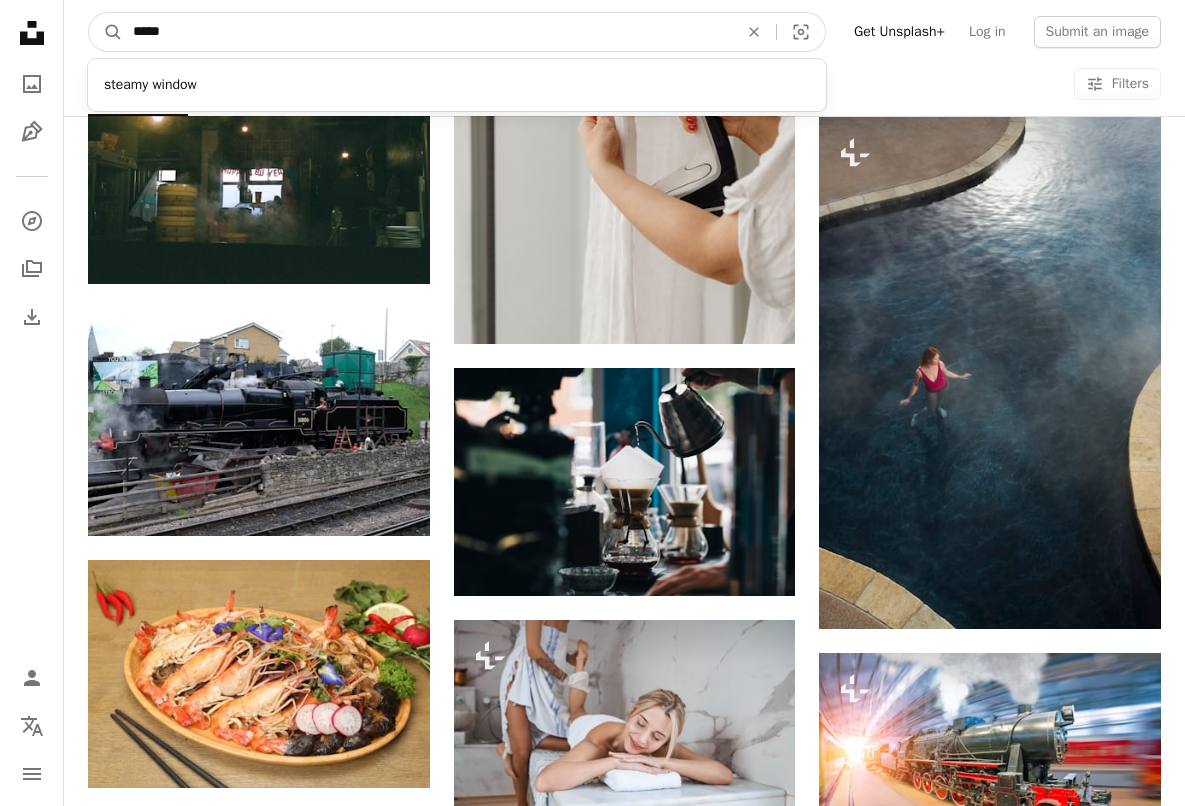 drag, startPoint x: 230, startPoint y: 35, endPoint x: 136, endPoint y: 32, distance: 94.04786 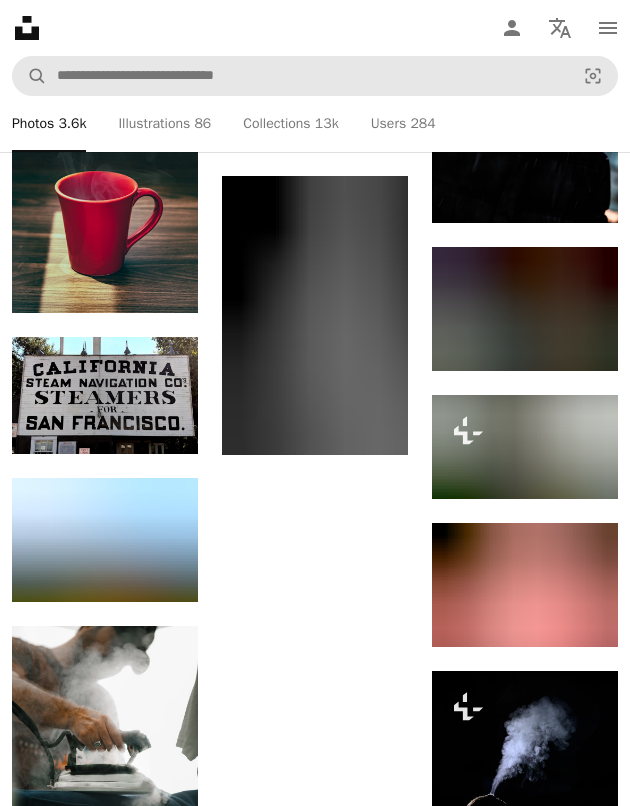 scroll, scrollTop: 16936, scrollLeft: 0, axis: vertical 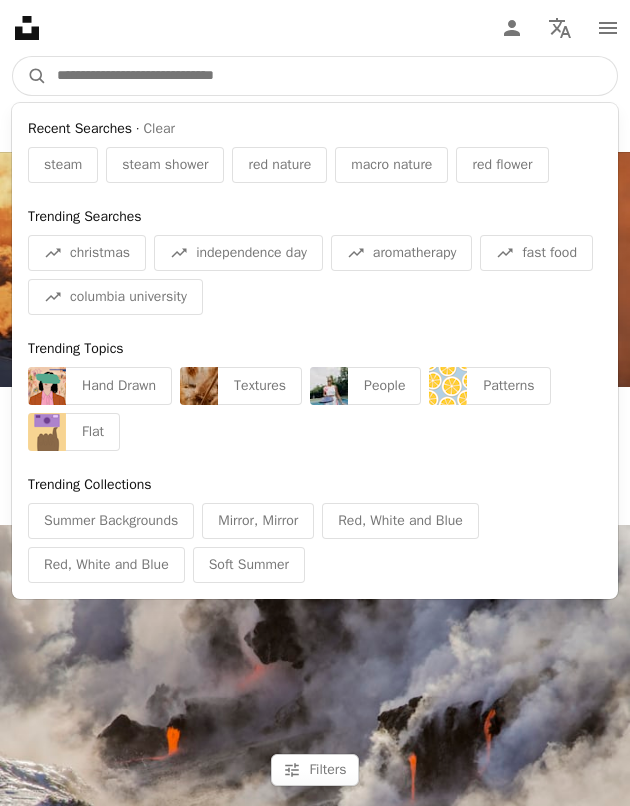 click at bounding box center (332, 76) 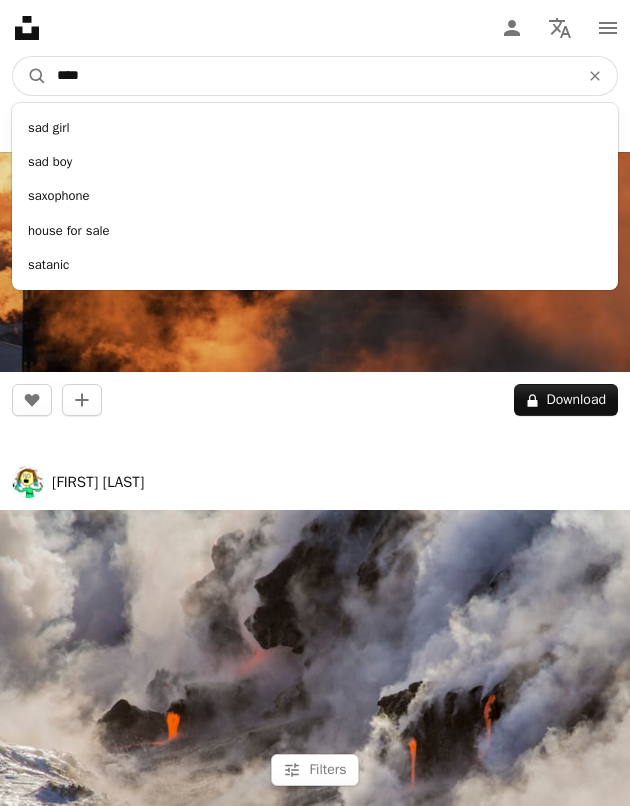 type on "*****" 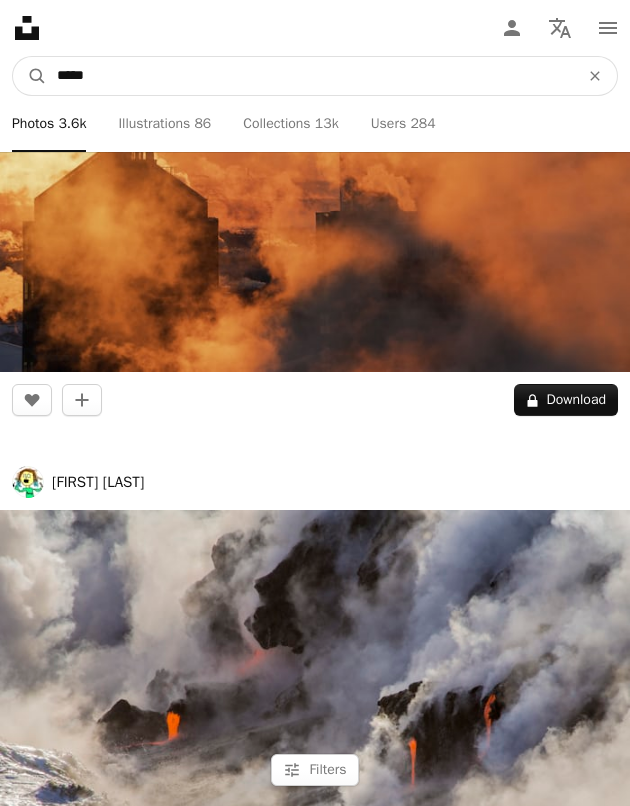 click on "A magnifying glass" at bounding box center (30, 76) 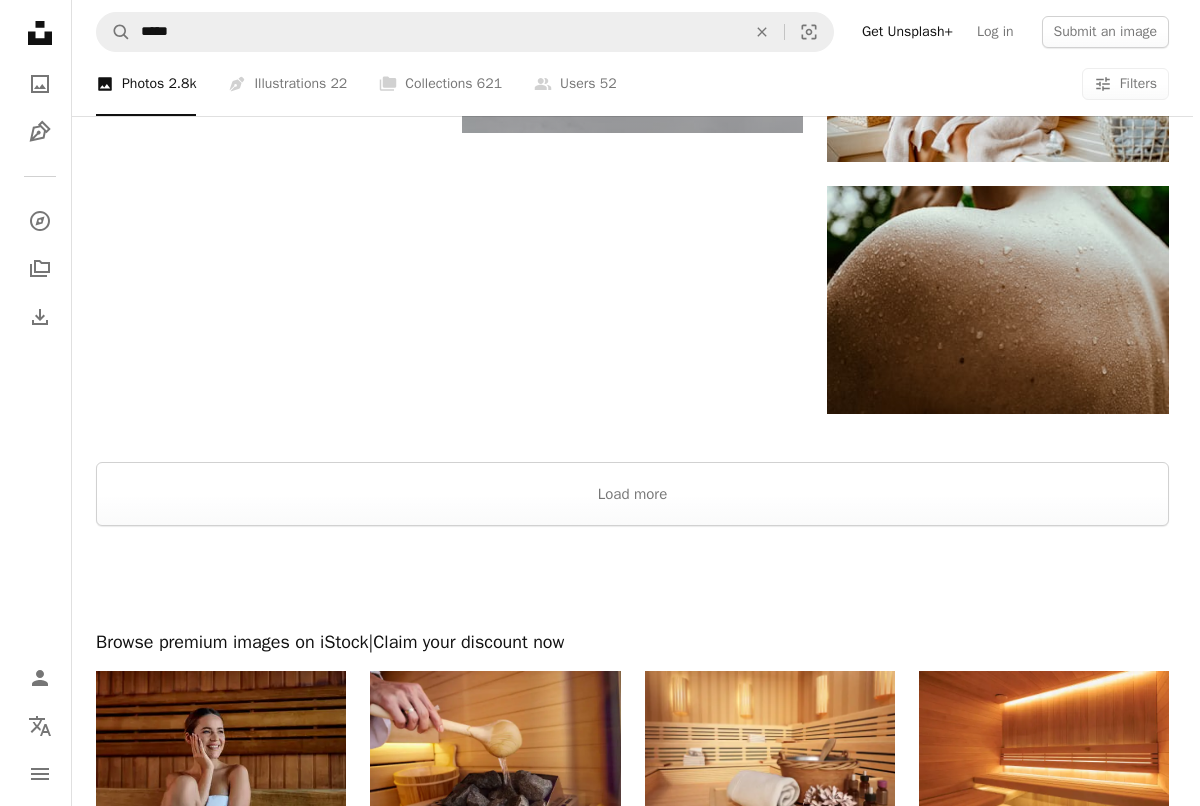 scroll, scrollTop: 2538, scrollLeft: 0, axis: vertical 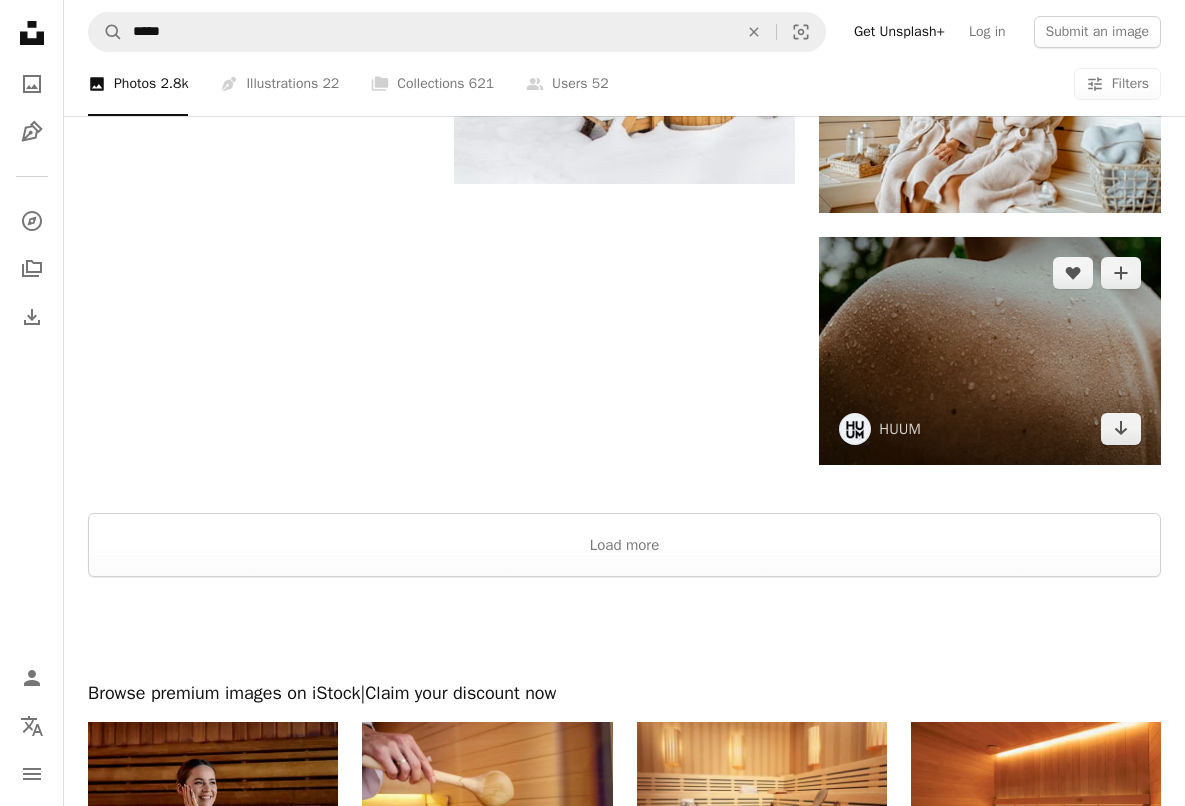 click at bounding box center [990, 351] 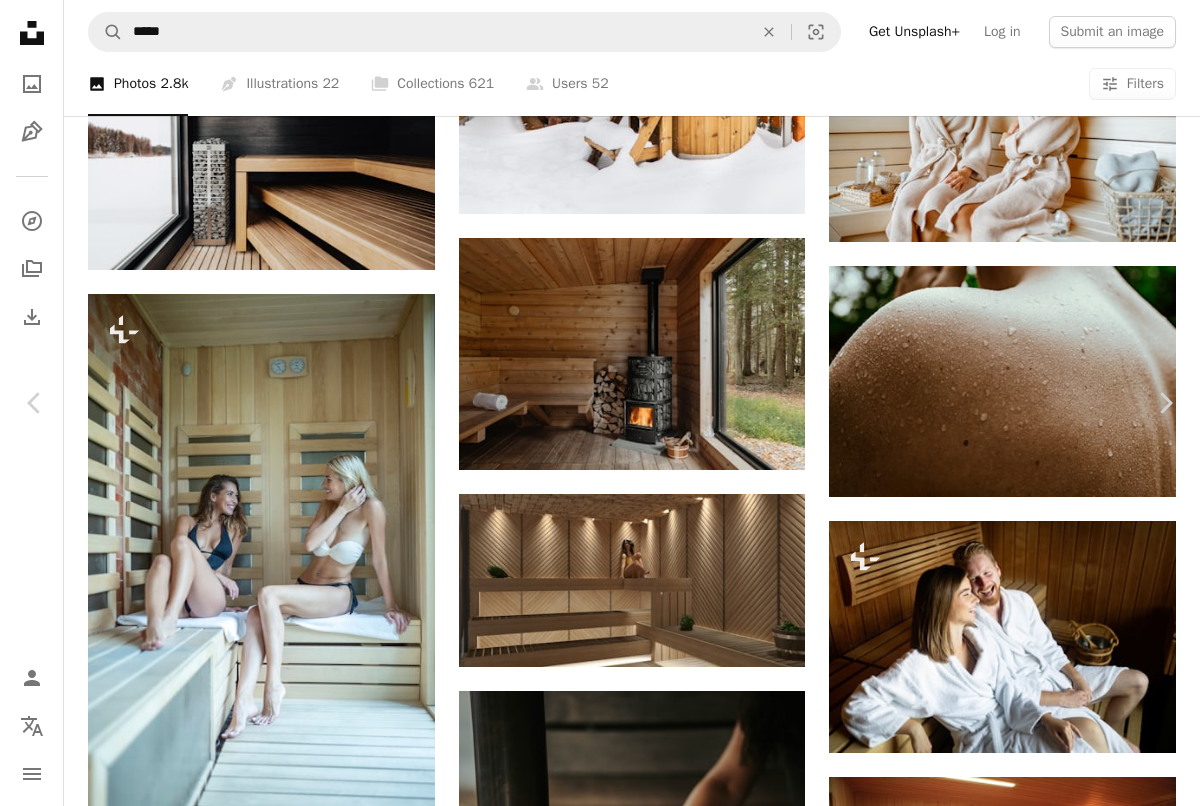 scroll, scrollTop: 5169, scrollLeft: 0, axis: vertical 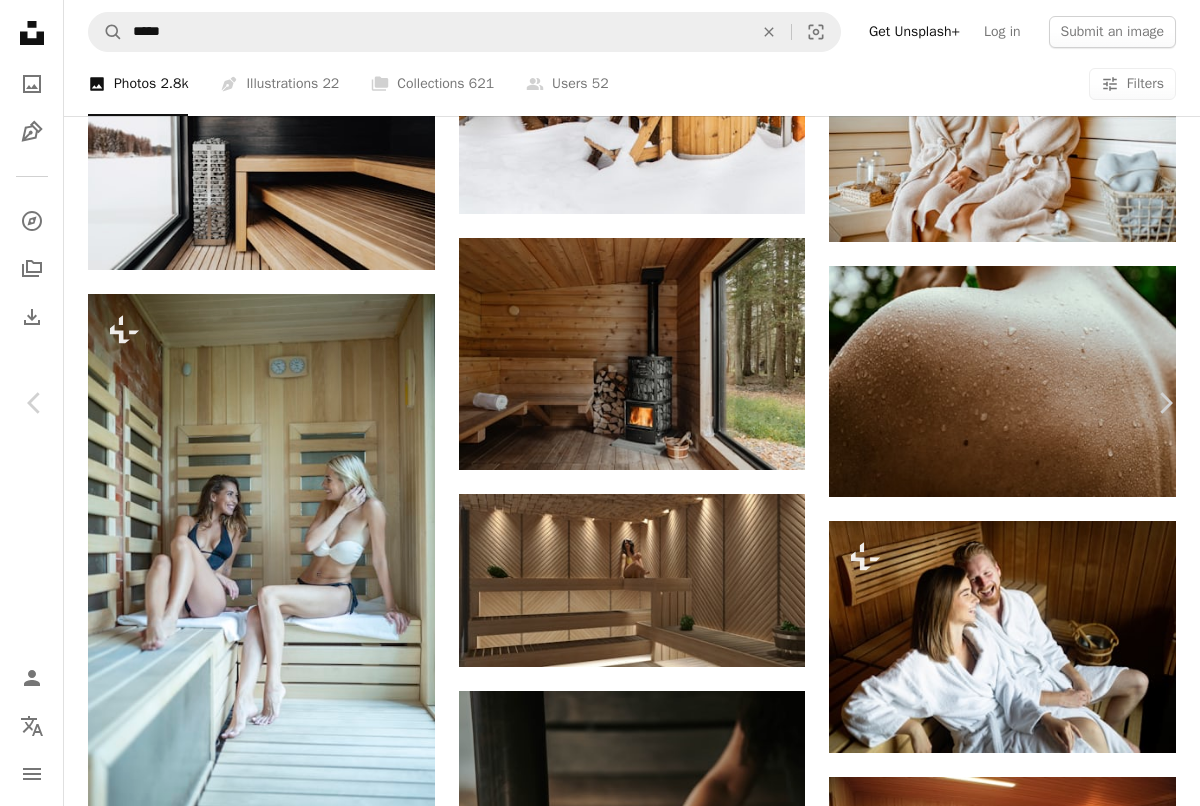 click on "Arrow pointing down" 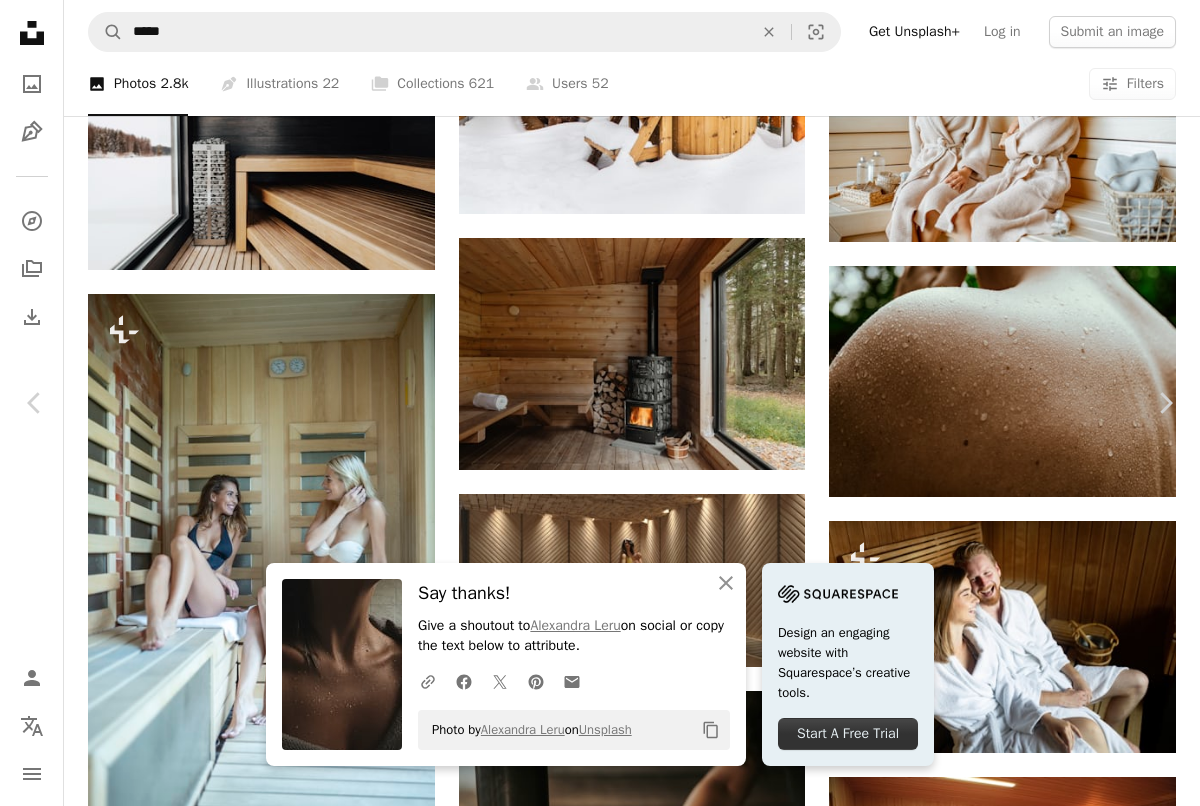 scroll, scrollTop: 6658, scrollLeft: 0, axis: vertical 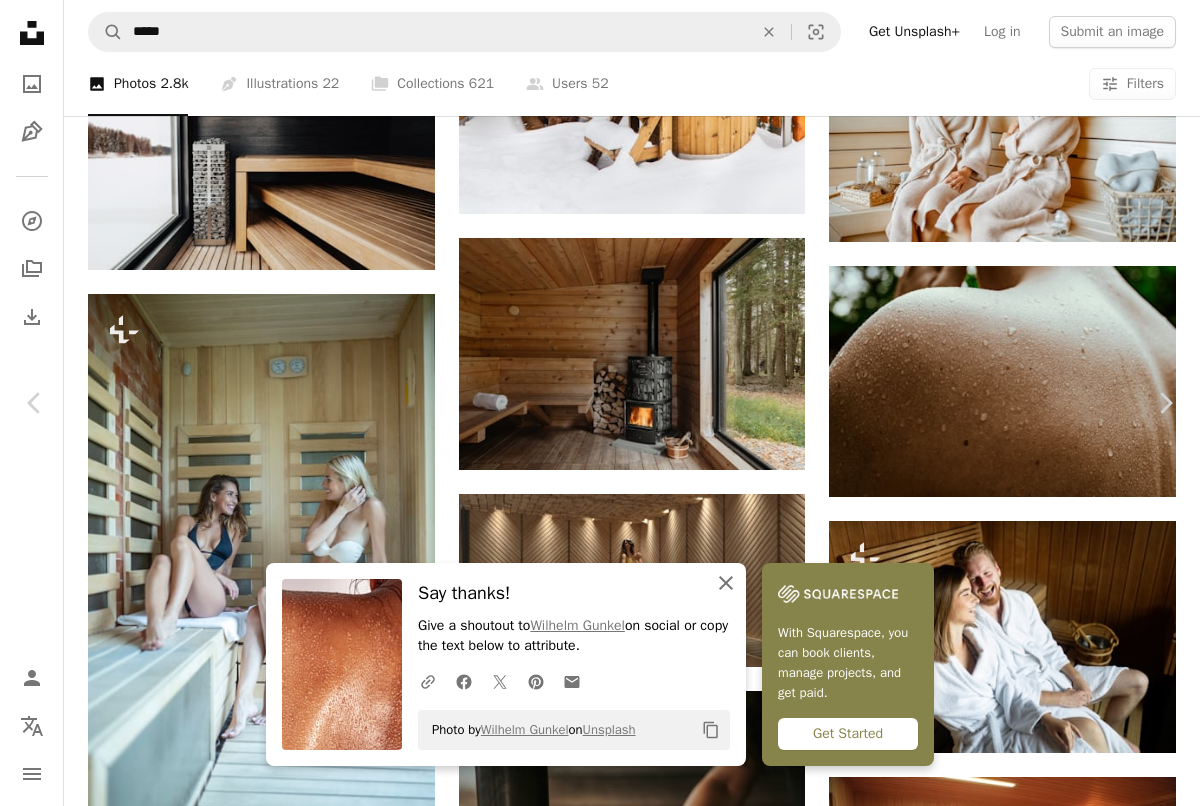 click on "An X shape" 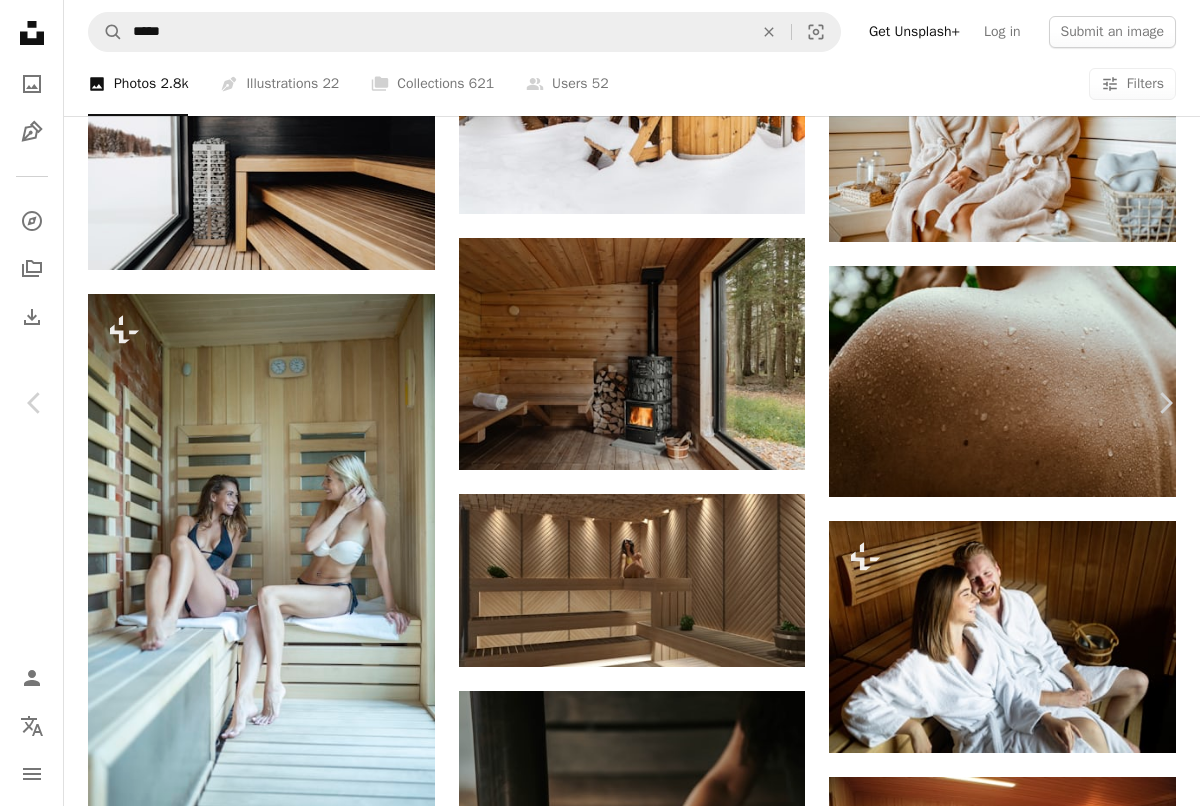 scroll, scrollTop: 21292, scrollLeft: 0, axis: vertical 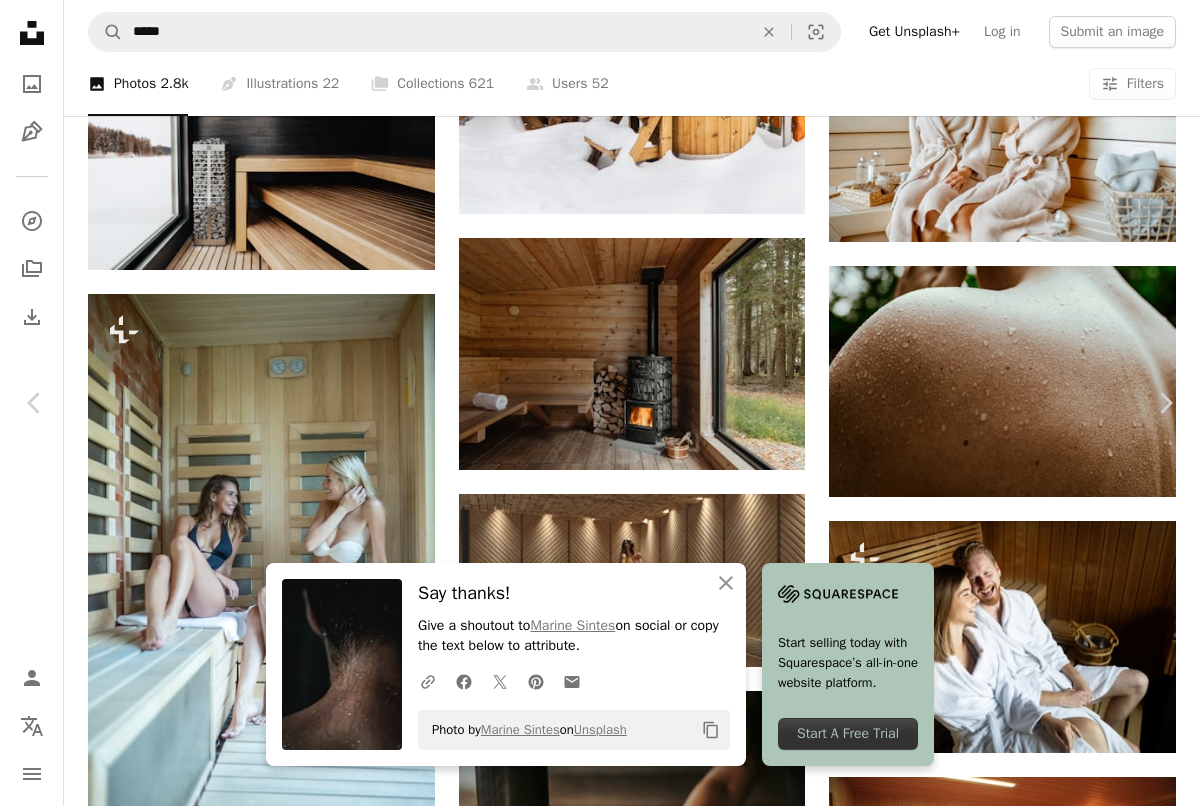 drag, startPoint x: 1045, startPoint y: 709, endPoint x: 973, endPoint y: 603, distance: 128.14055 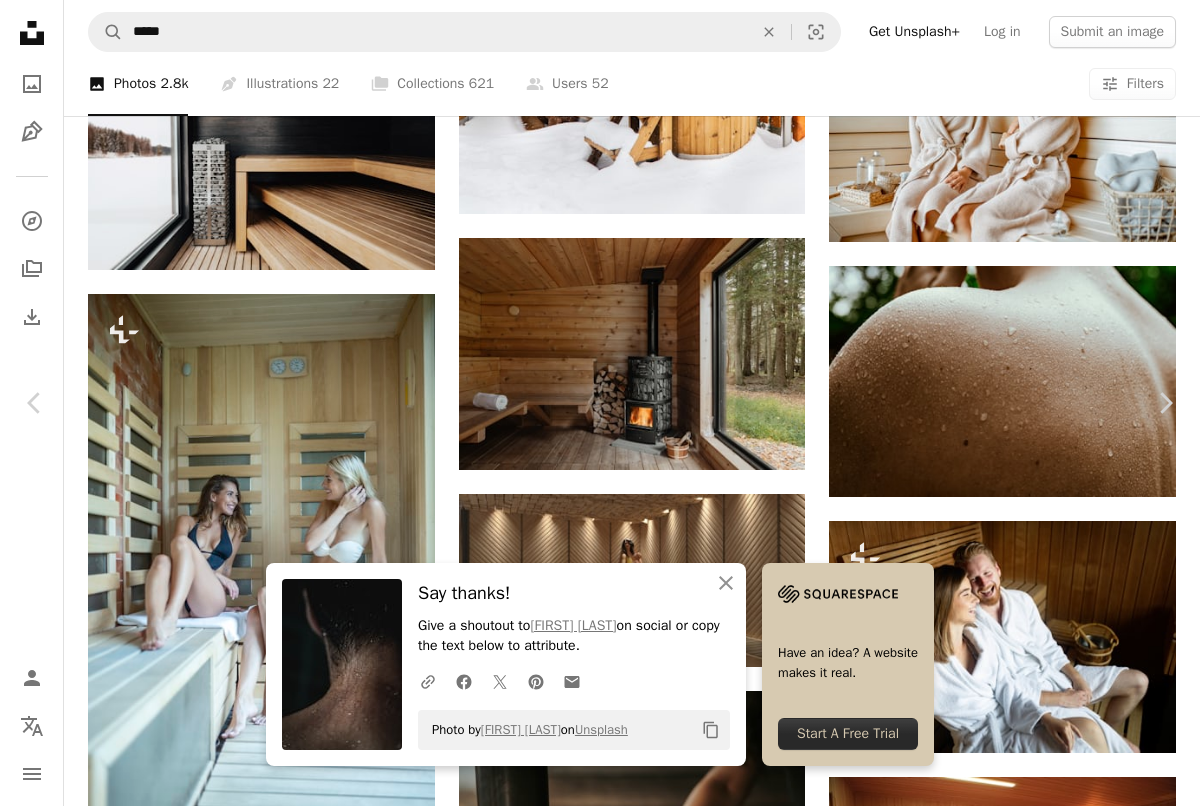 scroll, scrollTop: 36862, scrollLeft: 0, axis: vertical 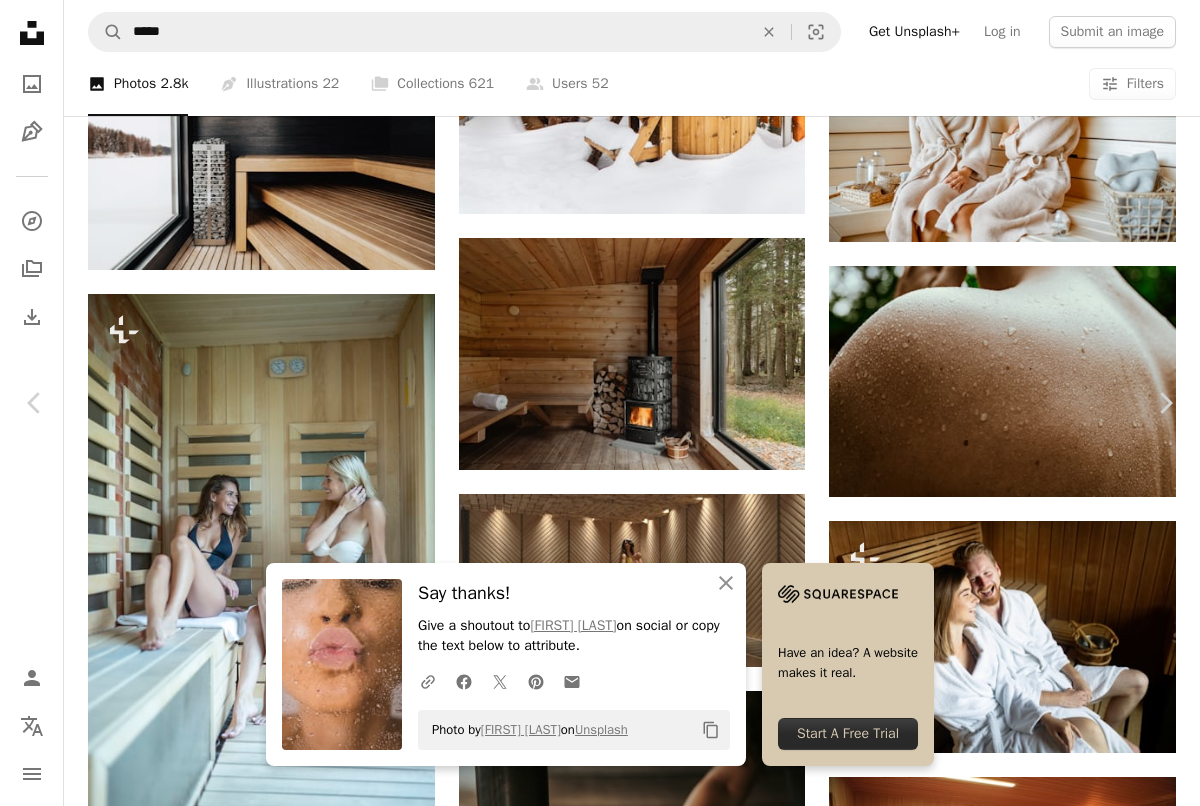 click at bounding box center [848, 4486] 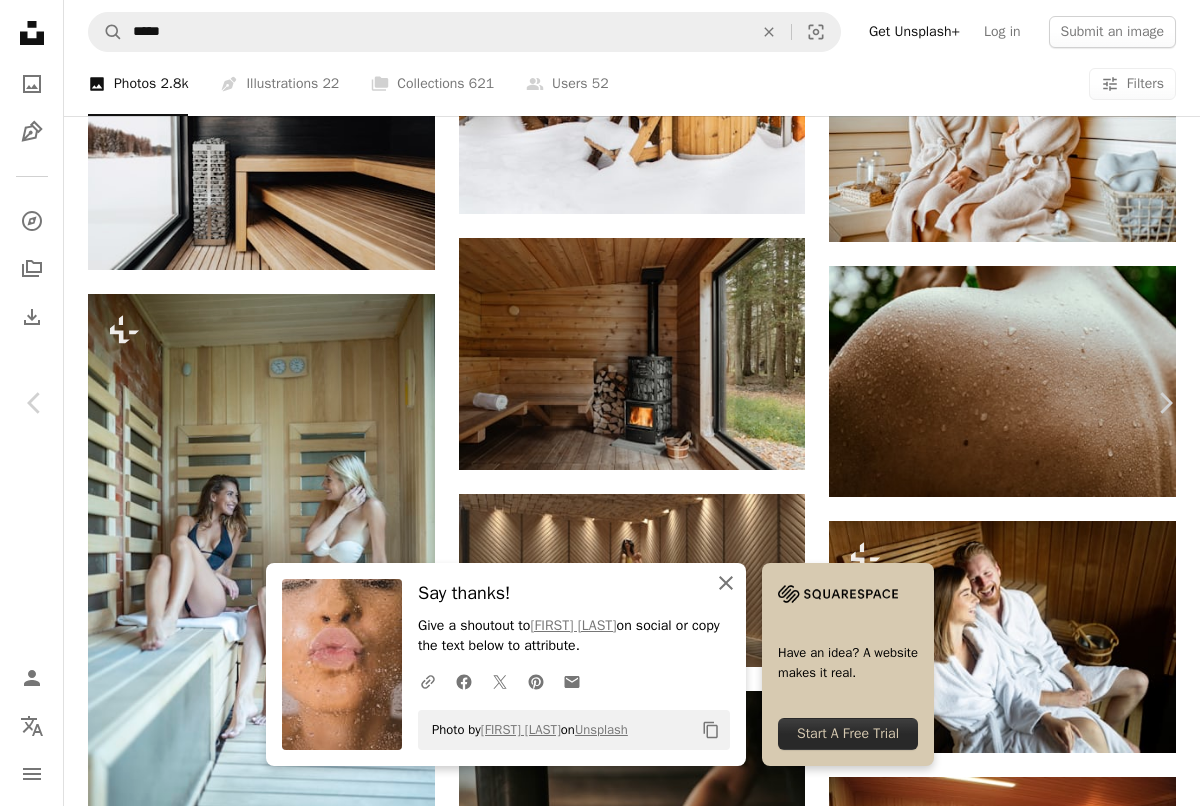 click on "An X shape" 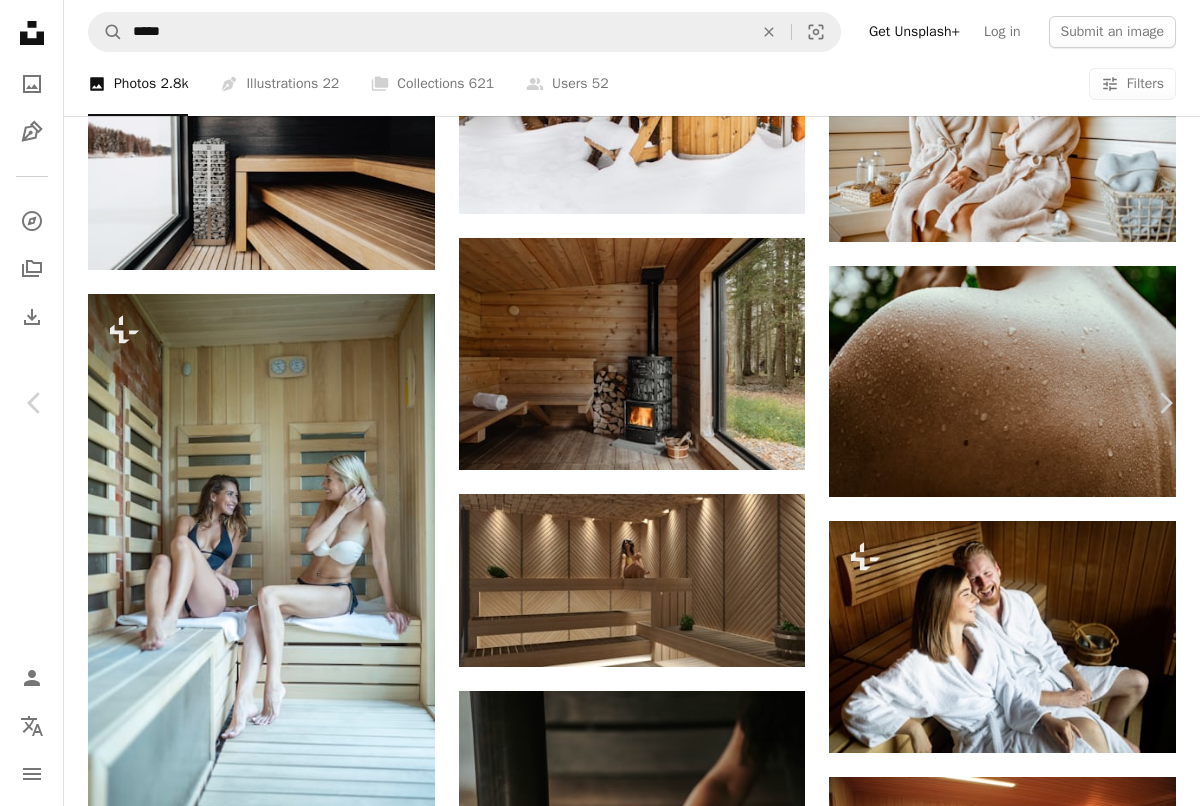 scroll, scrollTop: 16361, scrollLeft: 0, axis: vertical 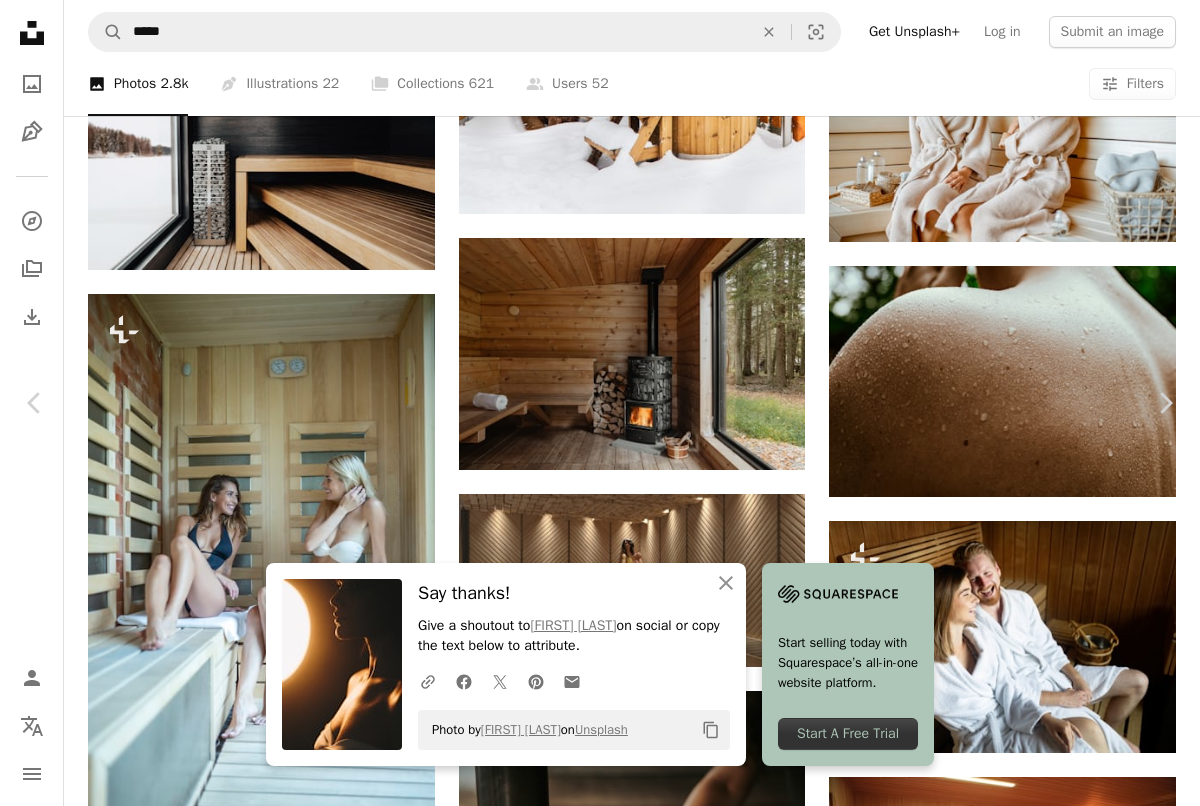 click on "Arrow pointing down" 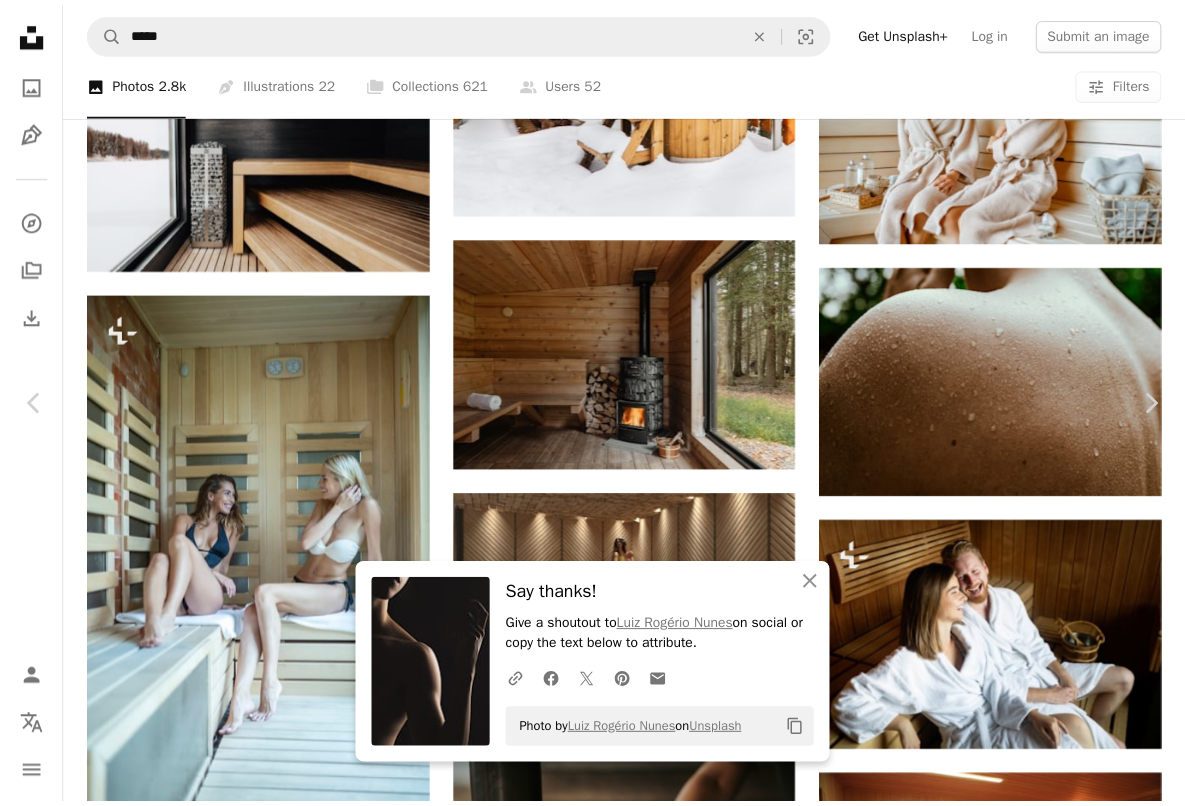 scroll, scrollTop: 29337, scrollLeft: 0, axis: vertical 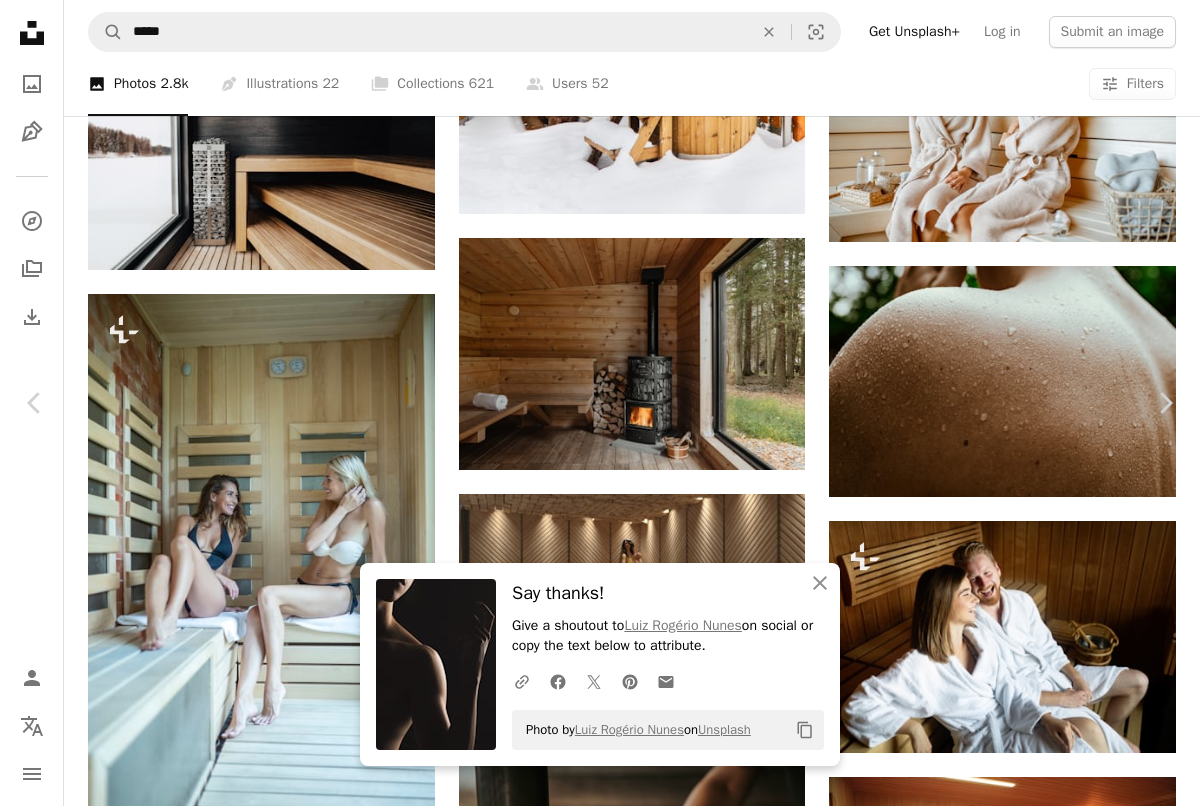 click on "An X shape" at bounding box center [20, 20] 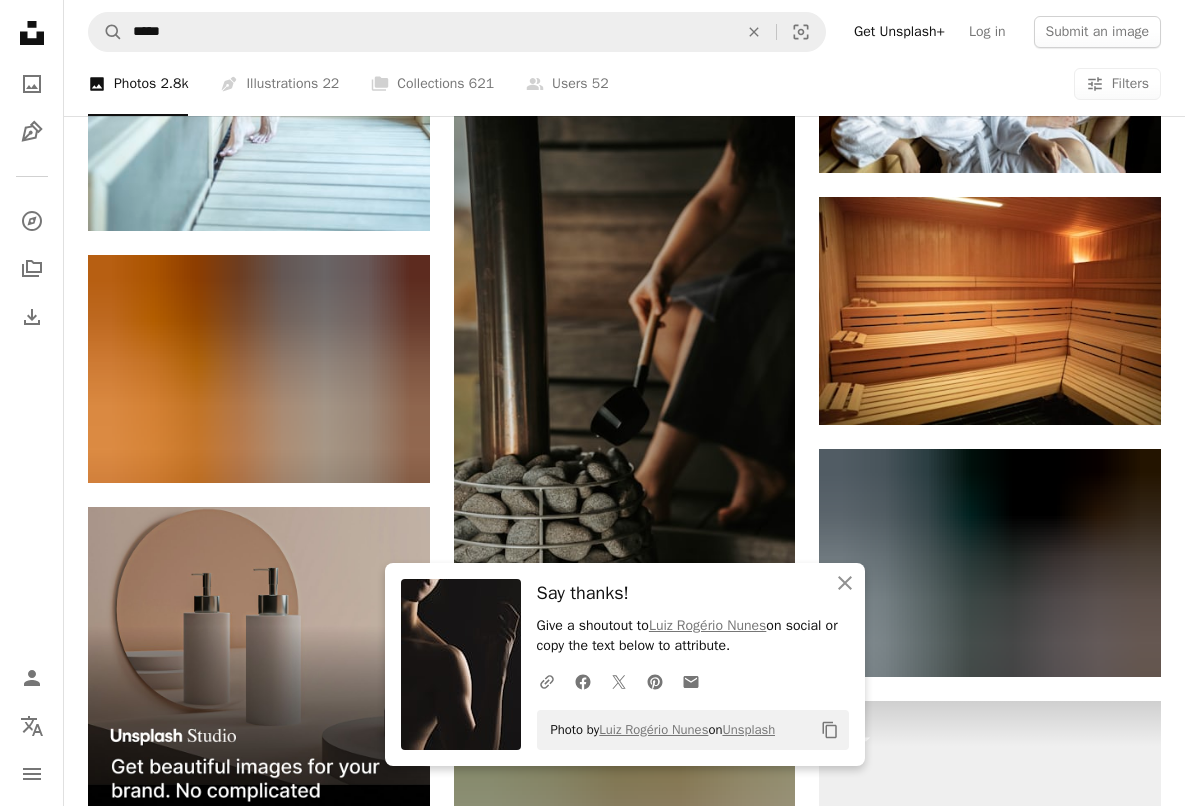 scroll, scrollTop: 3153, scrollLeft: 0, axis: vertical 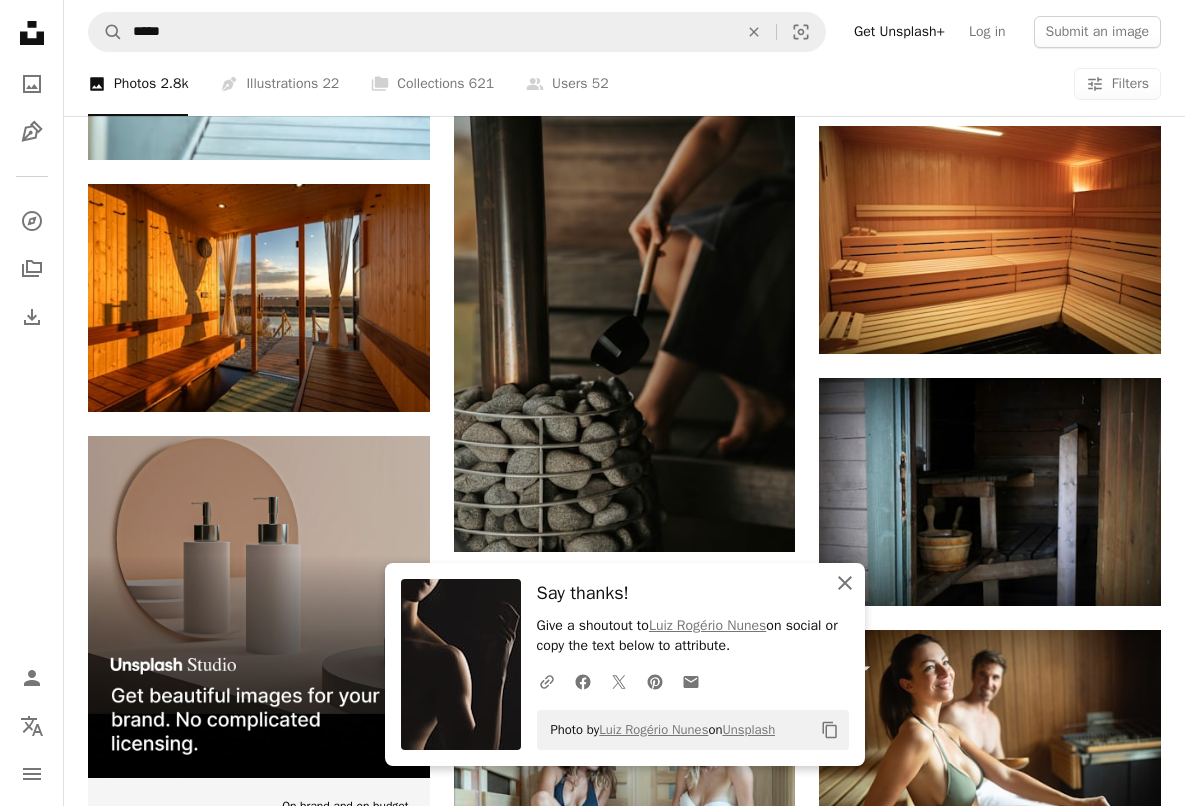 click 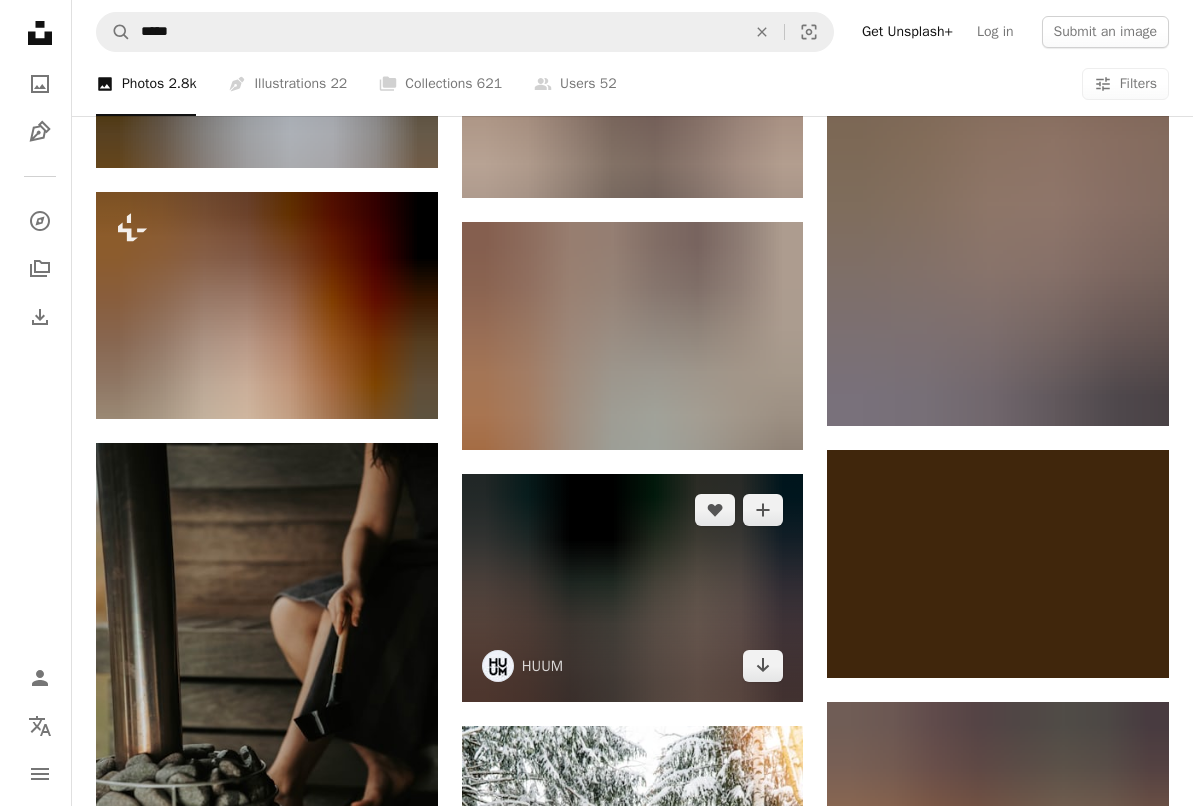 scroll, scrollTop: 1546, scrollLeft: 0, axis: vertical 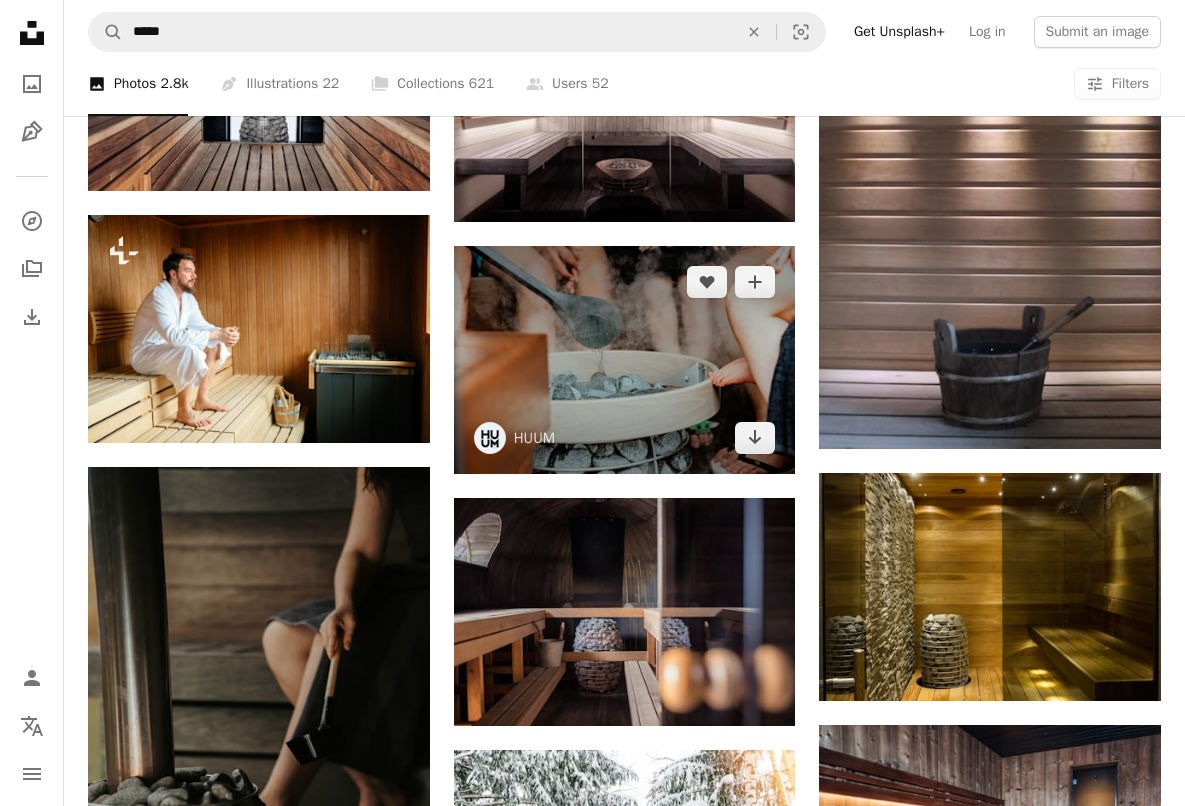click at bounding box center [625, 360] 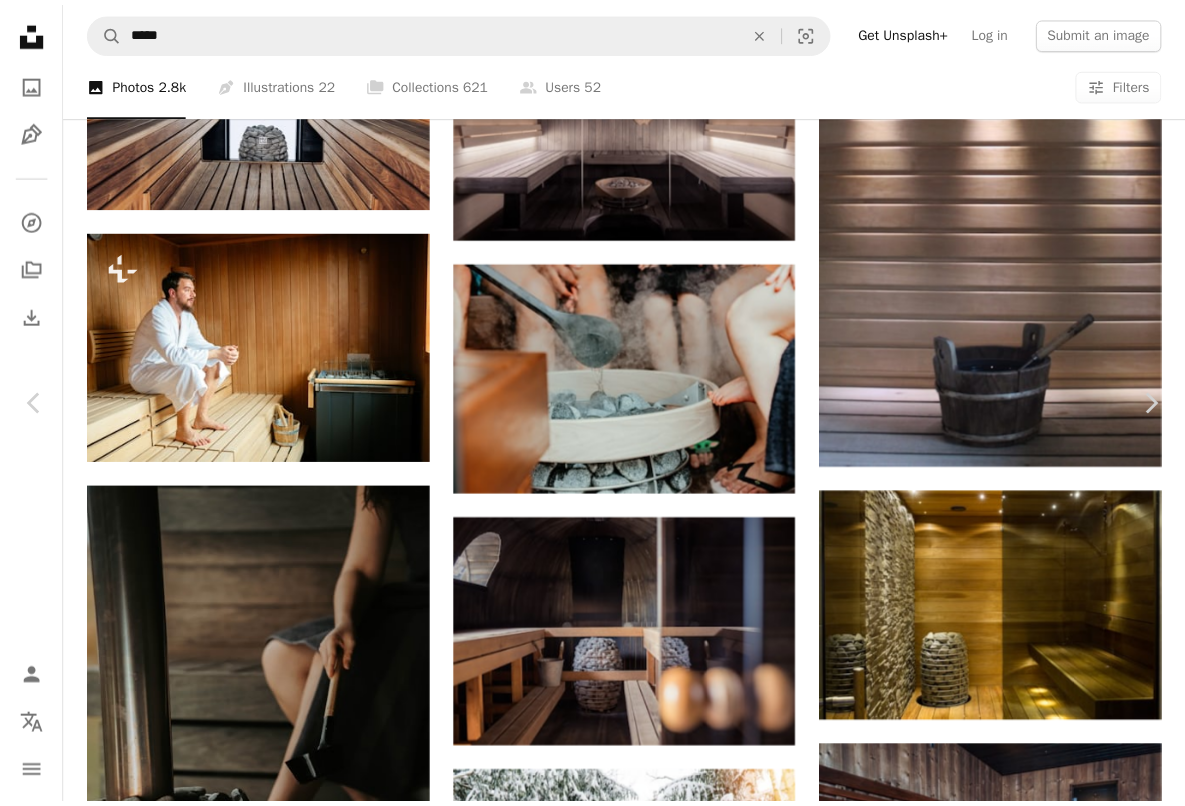 scroll, scrollTop: 9481, scrollLeft: 0, axis: vertical 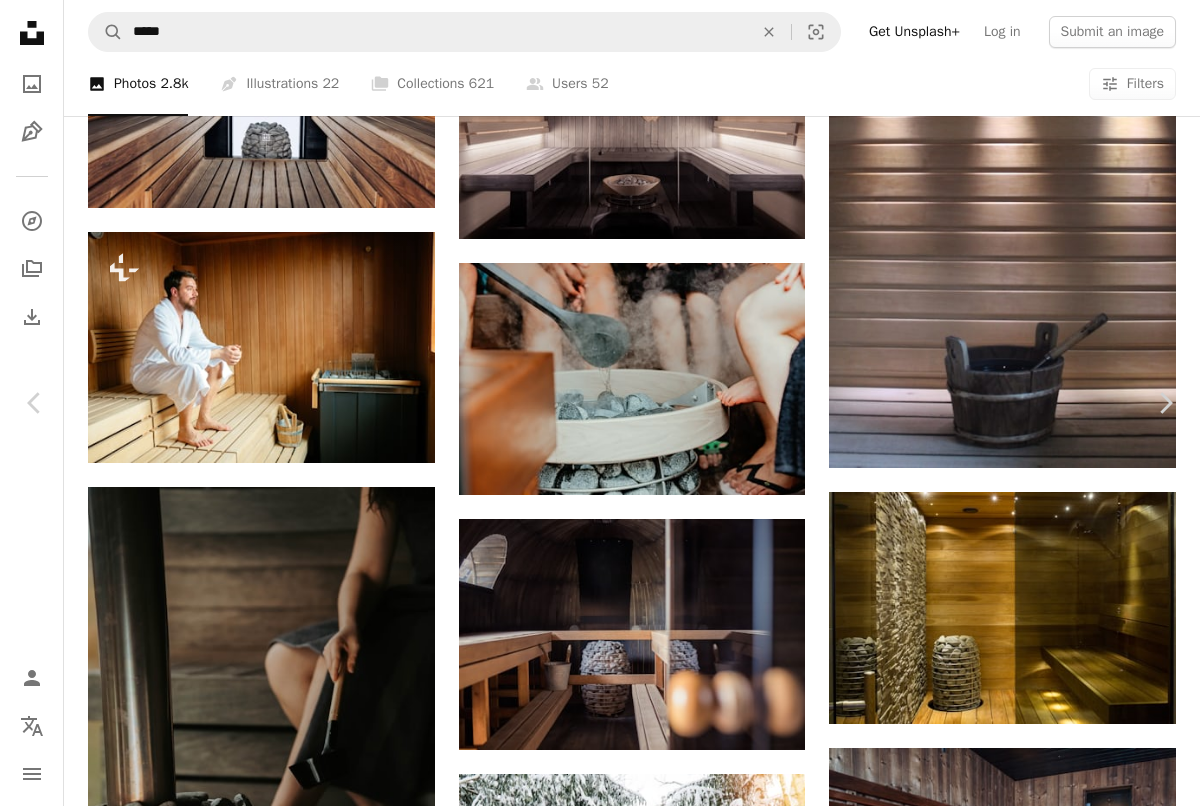 click on "An X shape" at bounding box center (20, 20) 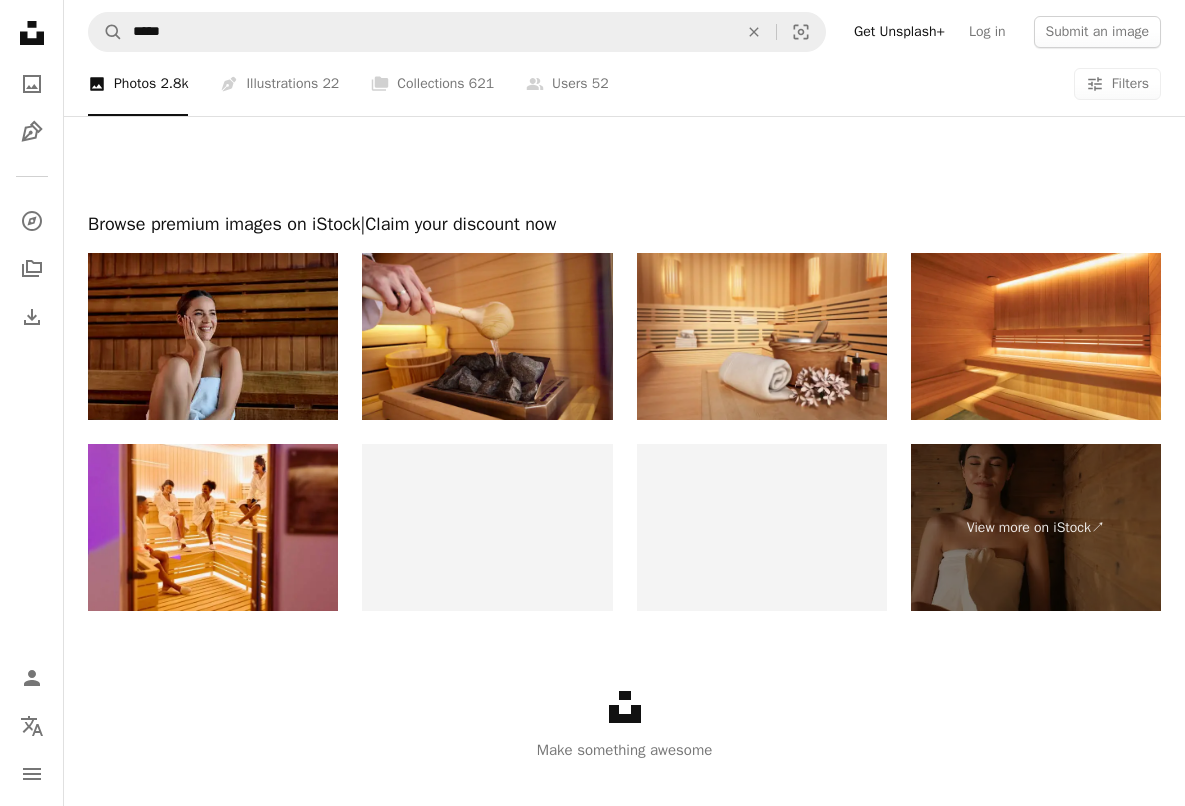 scroll, scrollTop: 8095, scrollLeft: 0, axis: vertical 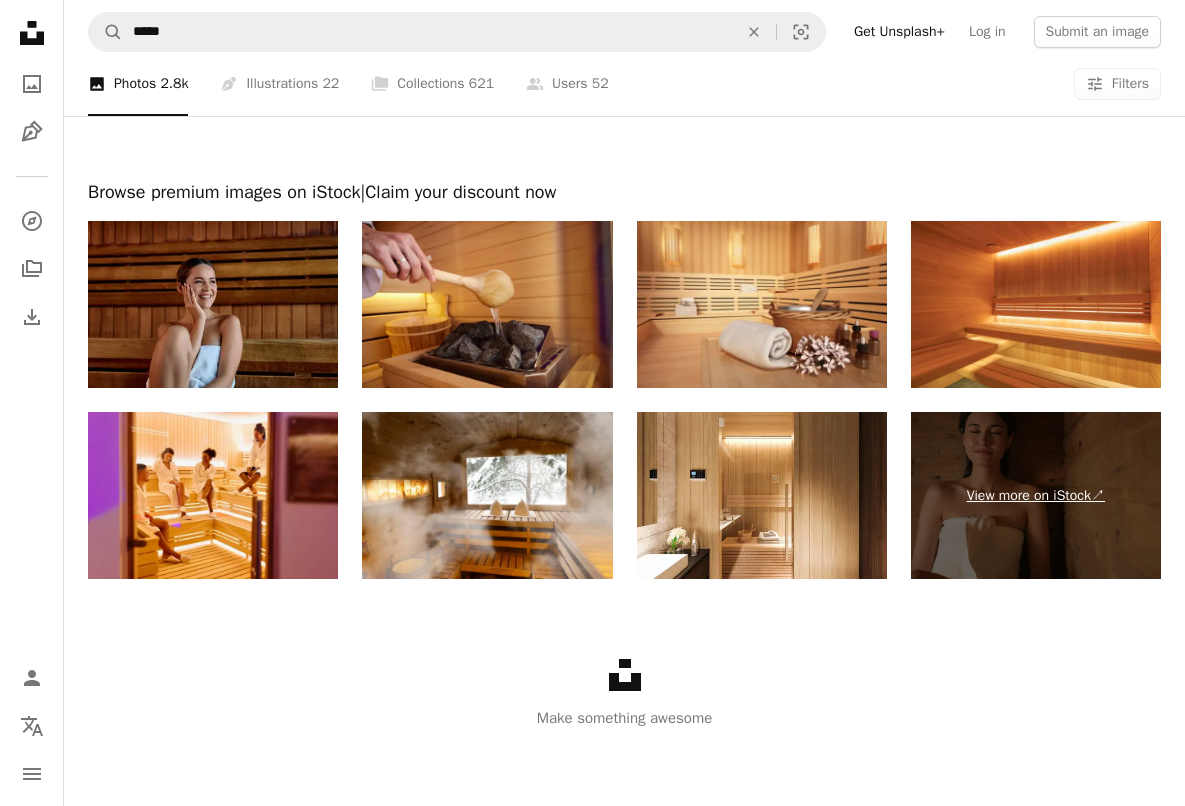 click on "View more on iStock  ↗" at bounding box center [1036, 495] 